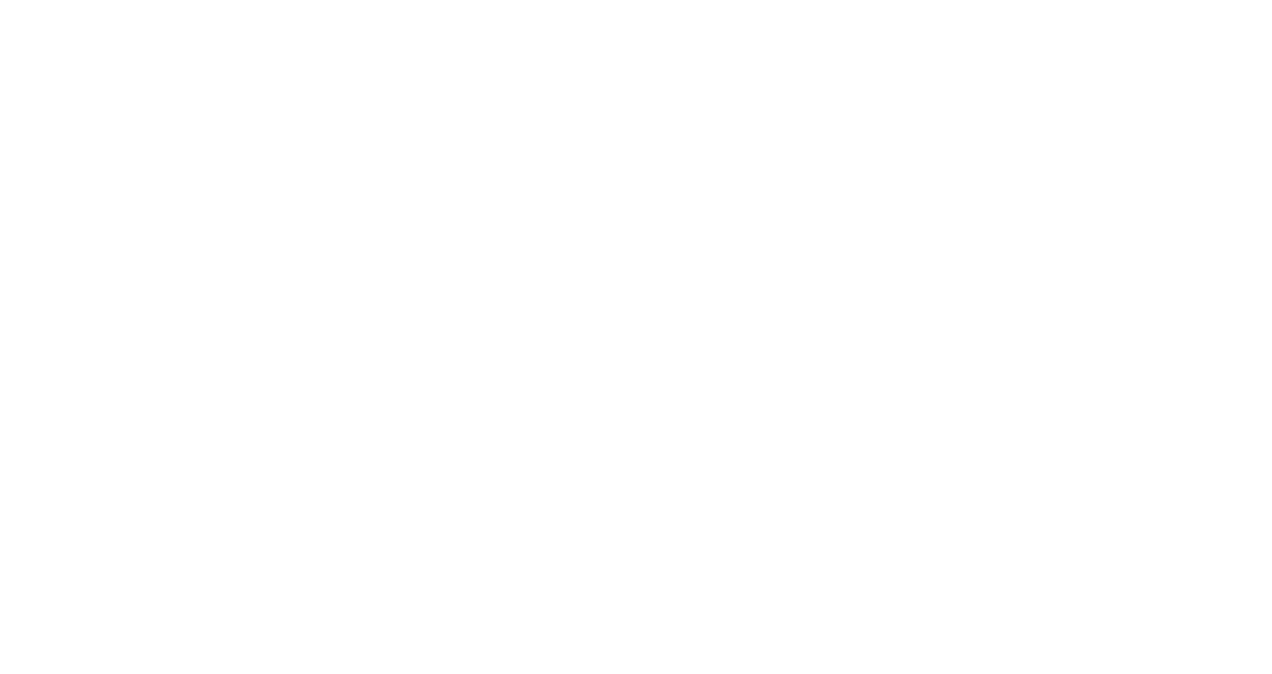 scroll, scrollTop: 0, scrollLeft: 0, axis: both 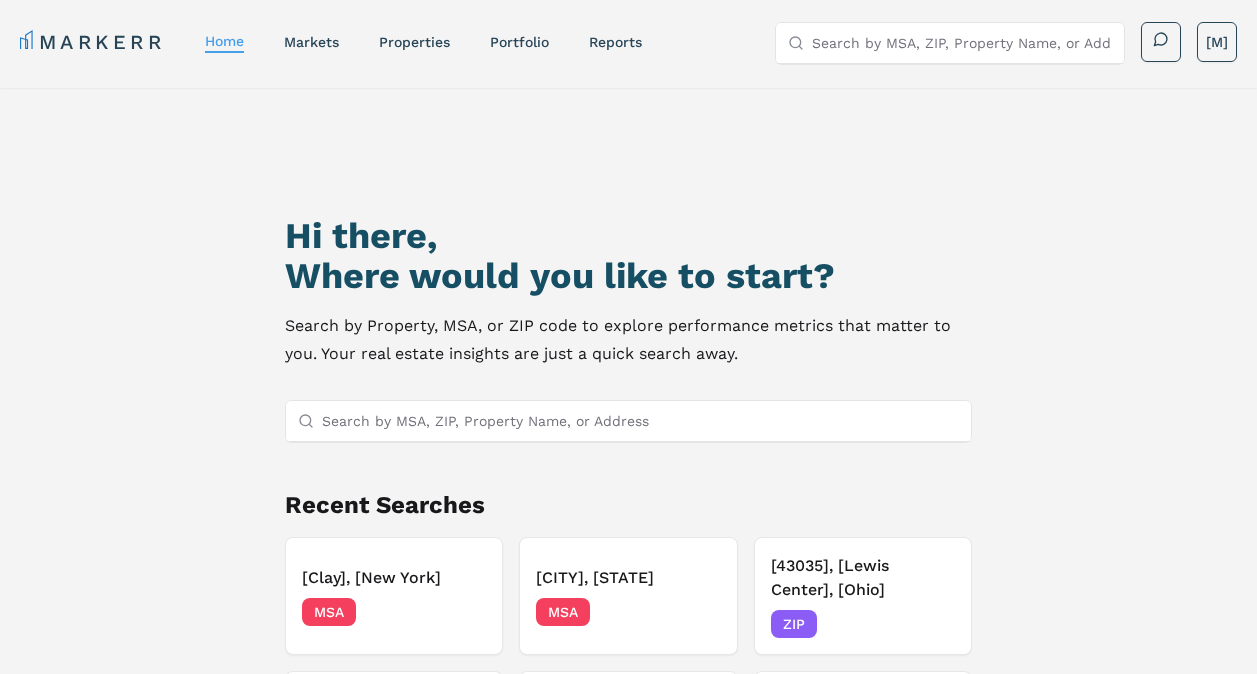click on "Search by MSA, ZIP, Property Name, or Address" at bounding box center [641, 421] 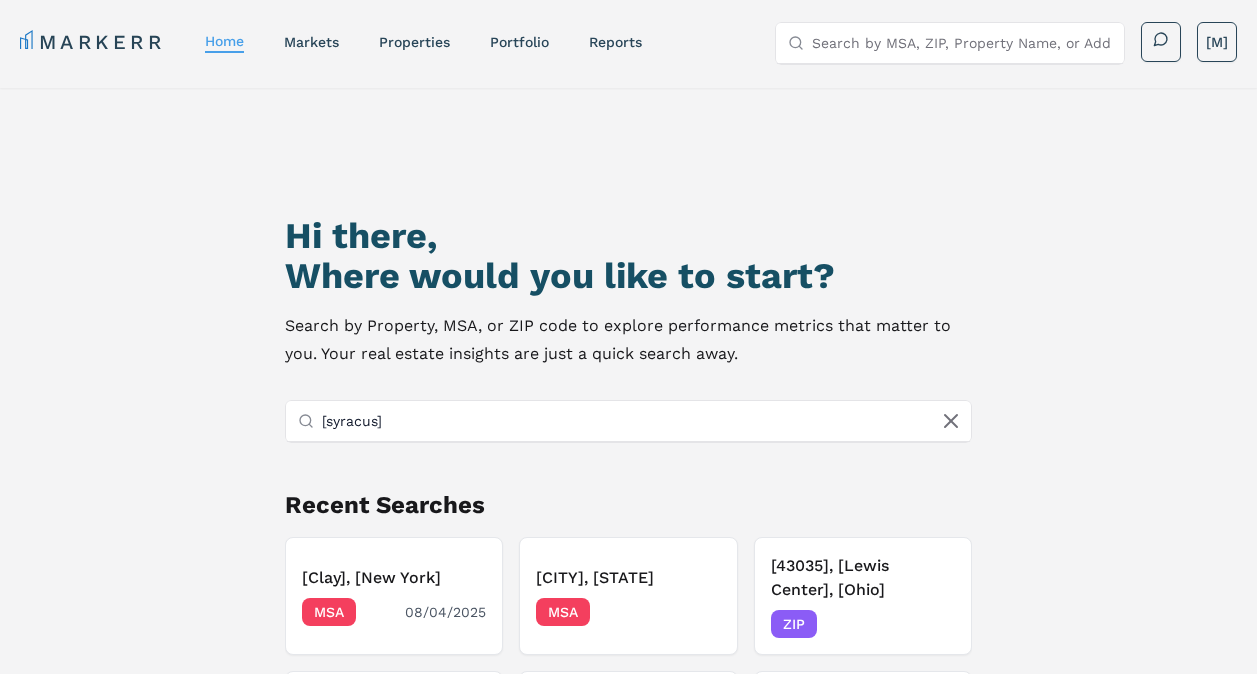 type on "[syracus]" 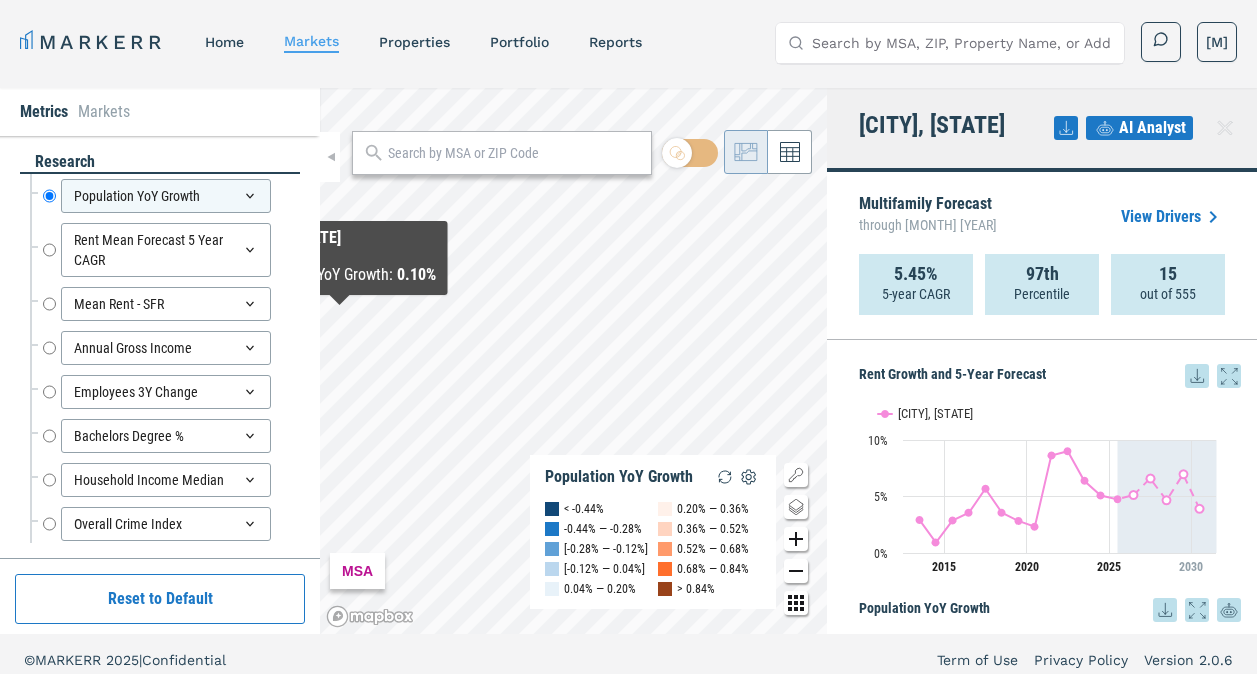 click on "Rent Mean Forecast 5 Year CAGR Rent Mean Forecast 5 Year CAGR Rent Mean Forecast 5 Year CAGR Rent Mean Forecast 5 Year CAGR" at bounding box center [165, 250] 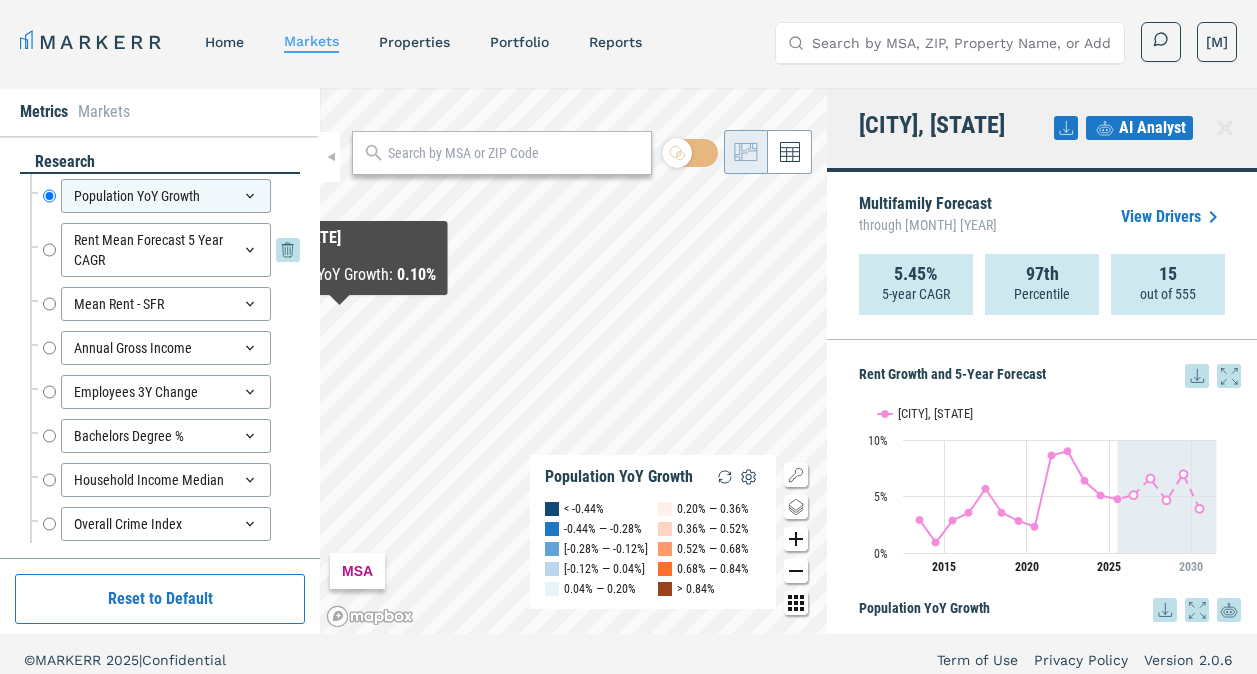 click on "Rent Mean Forecast 5 Year CAGR" at bounding box center (49, 250) 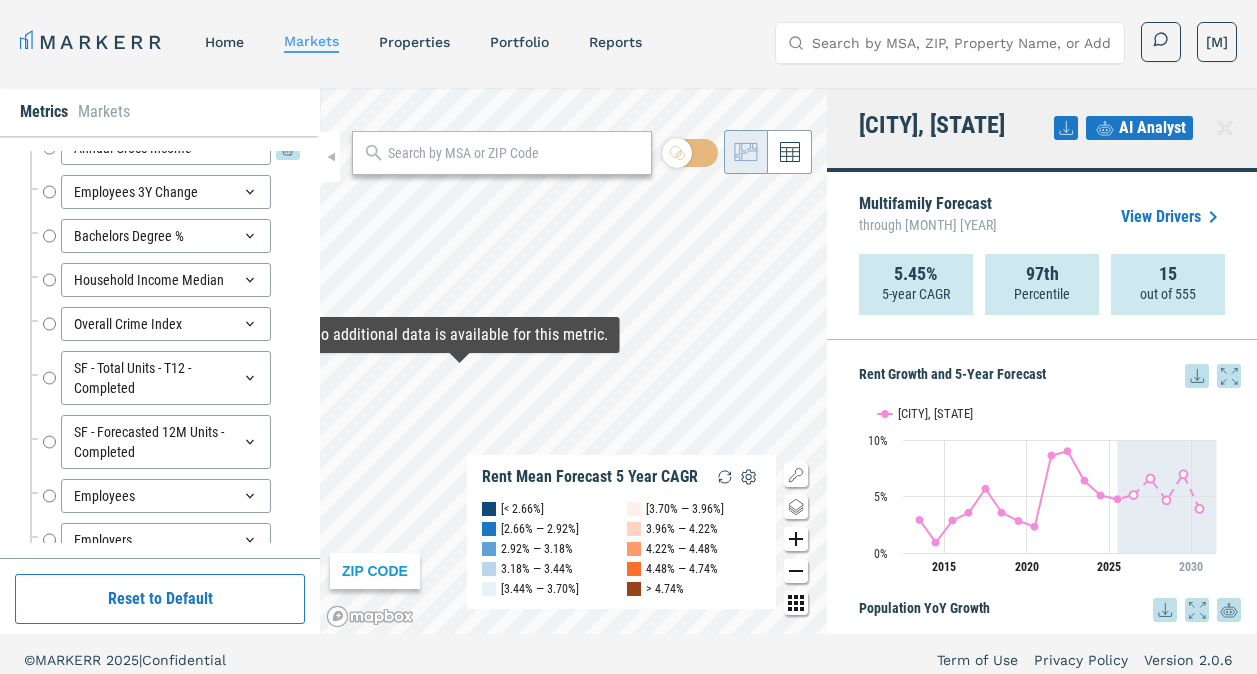 scroll, scrollTop: 0, scrollLeft: 0, axis: both 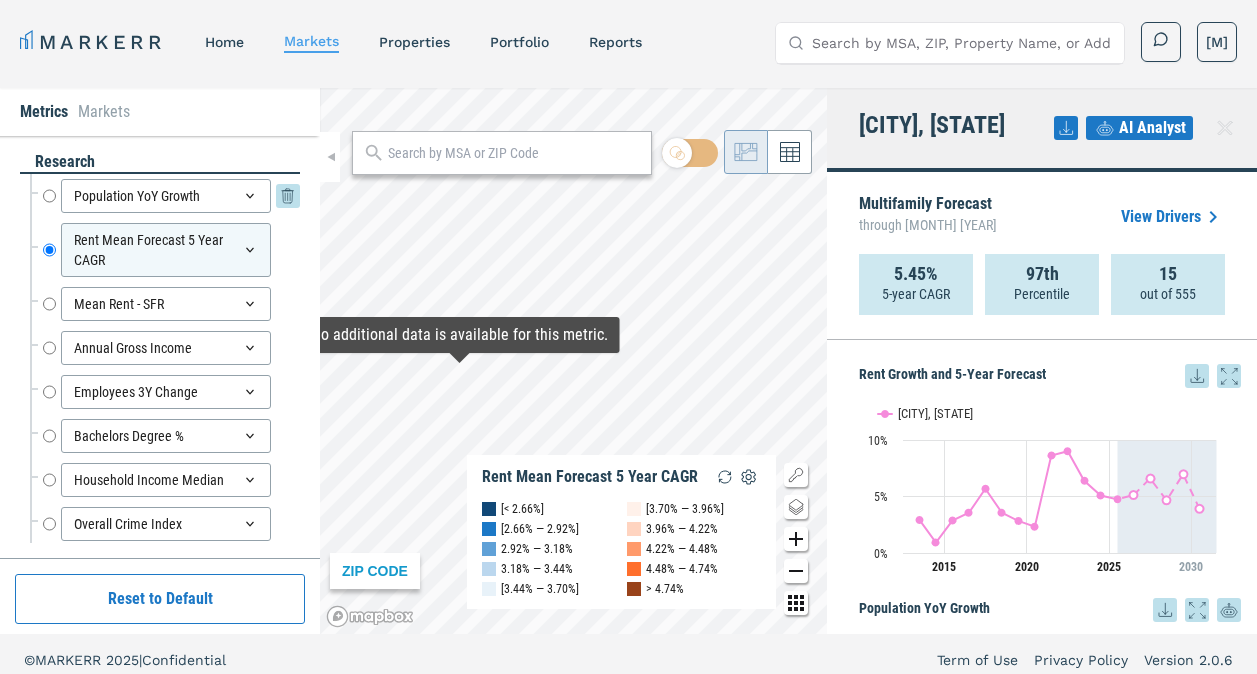 click on "Population YoY Growth" at bounding box center [49, 196] 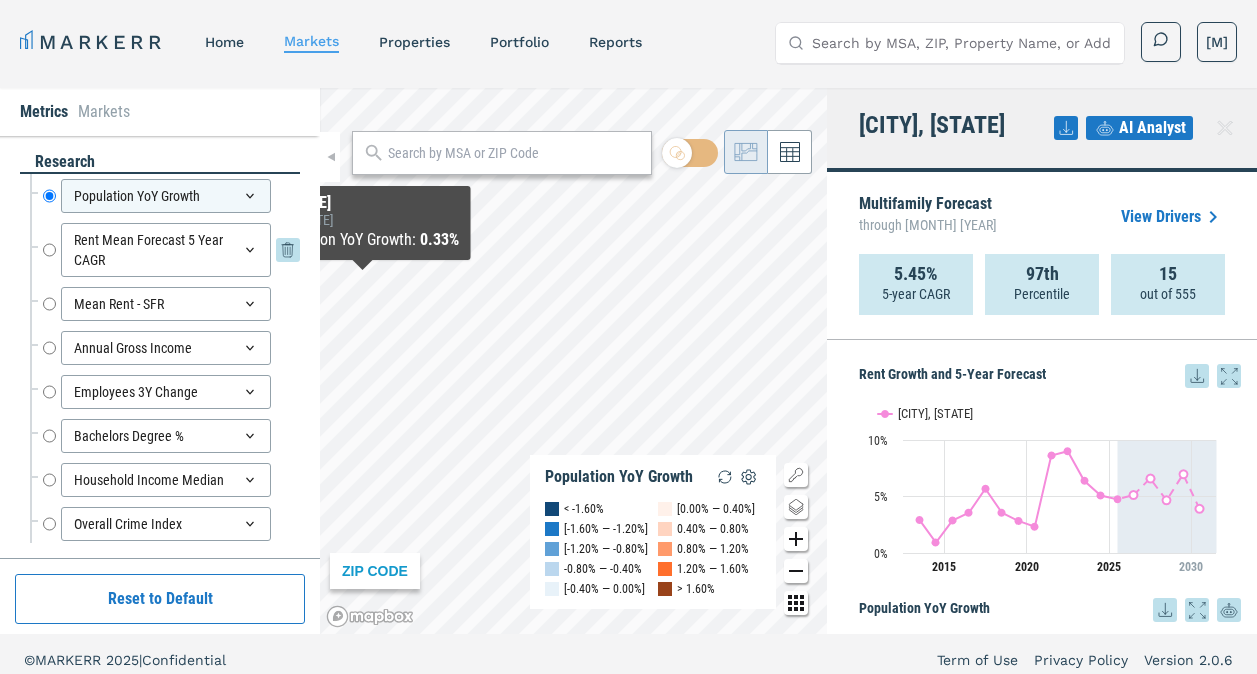 click on "Rent Mean Forecast 5 Year CAGR" at bounding box center [49, 250] 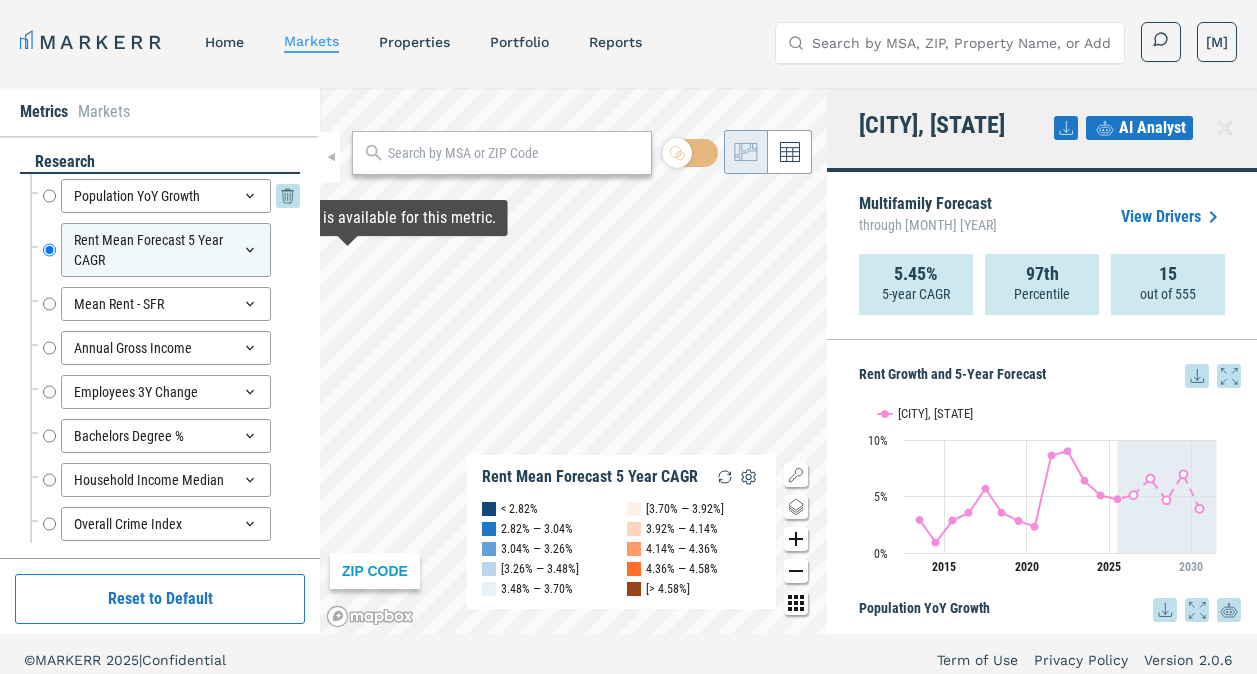 click on "Population YoY Growth" at bounding box center (49, 196) 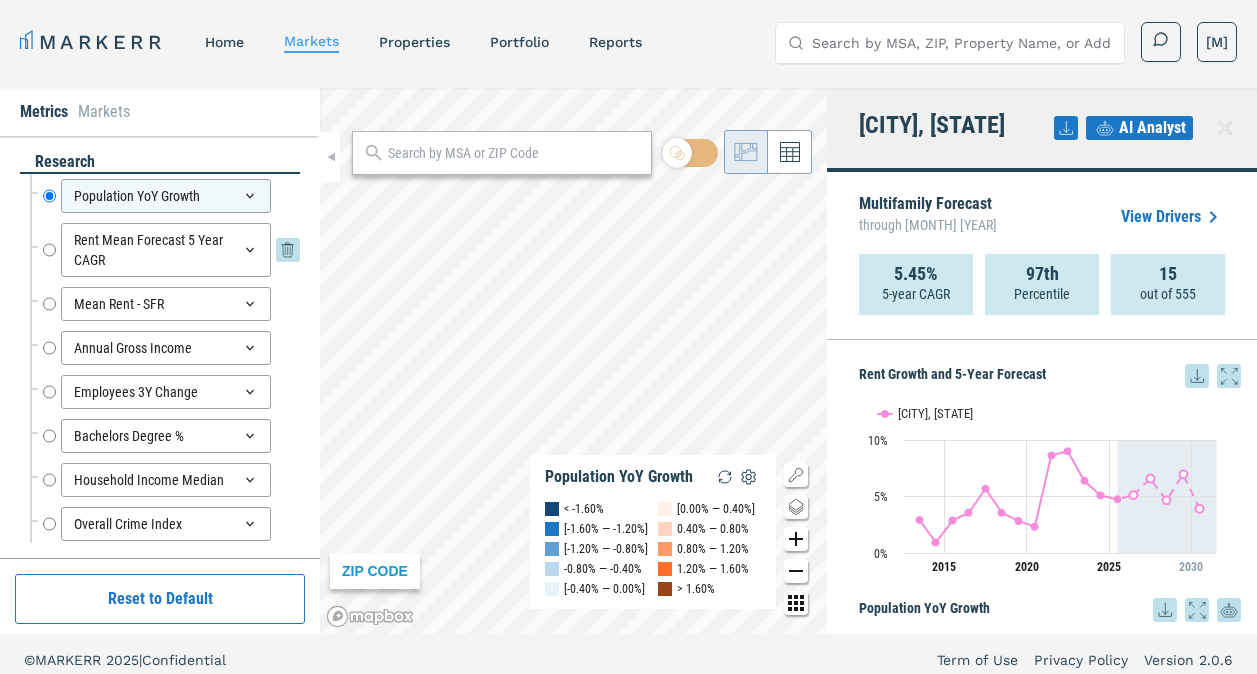 click on "Rent Mean Forecast 5 Year CAGR" at bounding box center [49, 250] 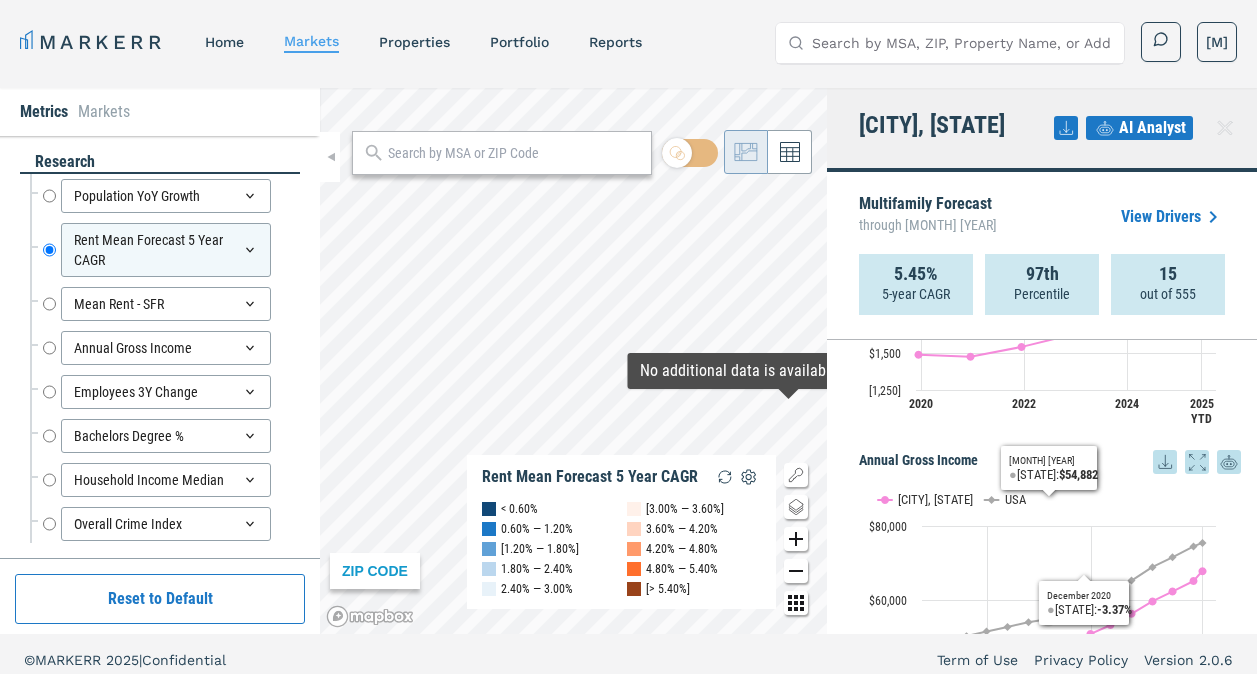 scroll, scrollTop: 800, scrollLeft: 0, axis: vertical 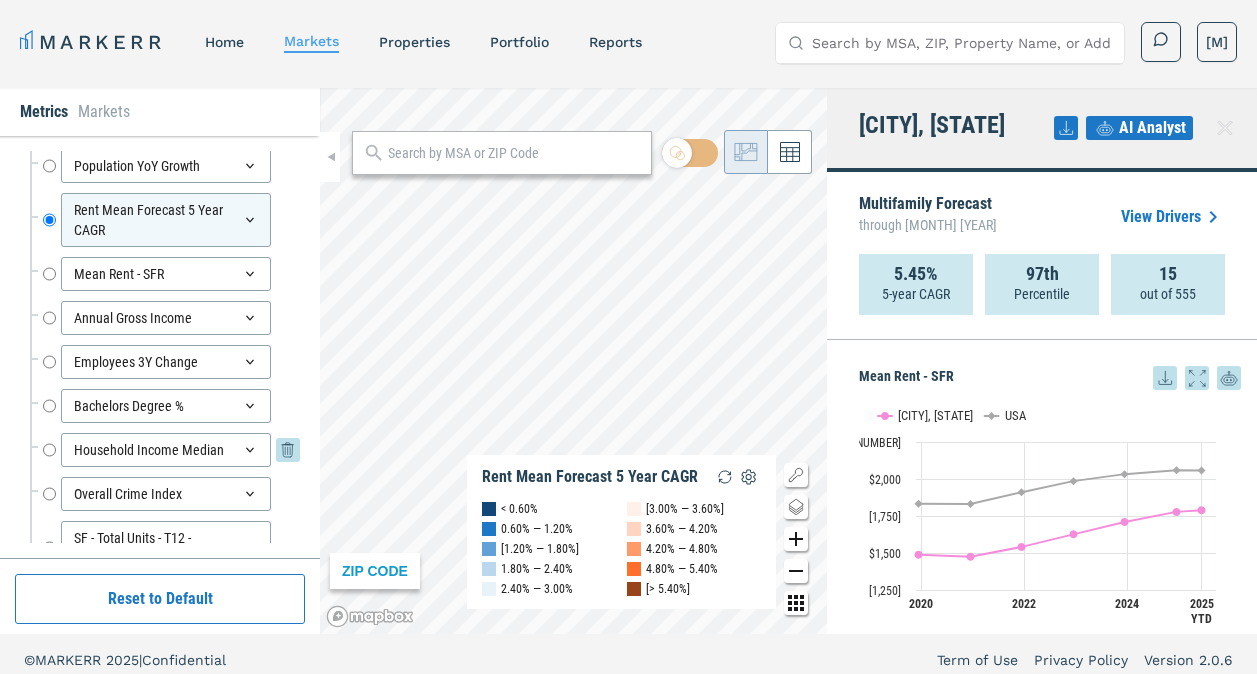 click on "Household Income Median" at bounding box center (49, 450) 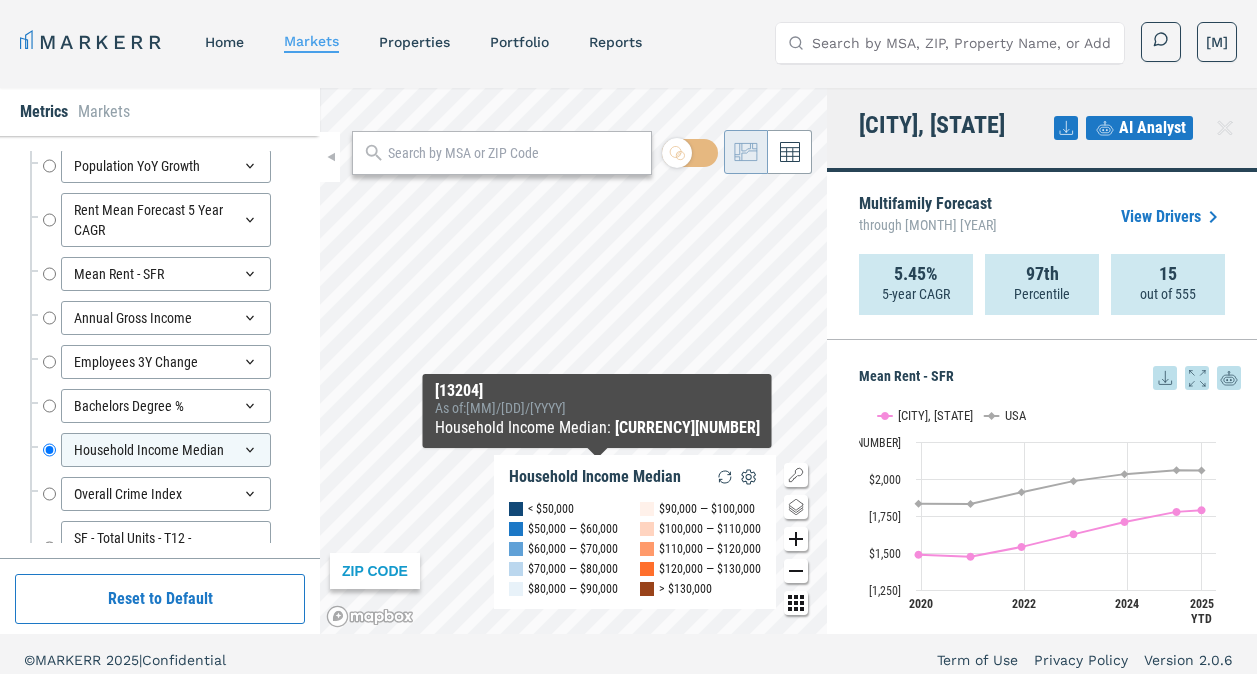 click on "ZIP CODE Household Income Median  [< $50,000] [$50,000 — $60,000] [$60,000 — $70,000] [$70,000 — $80,000] [$80,000 — $90,000] [$90,000 — $100,000] [$100,000 — $110,000] [$110,000 — $120,000] [$120,000 — $130,000] [> $130,000] [ZIP] As of :  [MM]/[DD]/[YYYY] Household Income Median :   $[AMOUNT]" at bounding box center [573, 361] 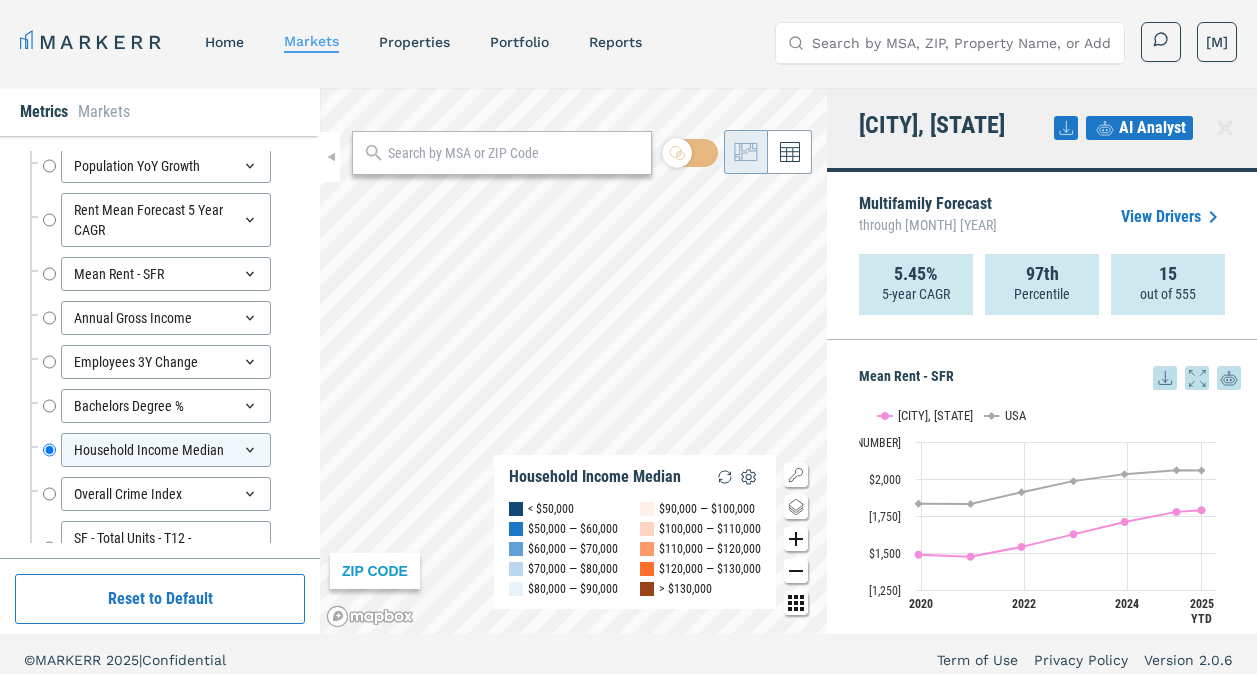 click on "[ZIPCODE] [HOUSEHOLD INCOME] [HOUSEHOLD INCOME] [HOUSEHOLD INCOME] [HOUSEHOLD INCOME] [HOUSEHOLD INCOME] [HOUSEHOLD INCOME] [HOUSEHOLD INCOME] [HOUSEHOLD INCOME] [HOUSEHOLD INCOME] [HOUSEHOLD INCOME]" at bounding box center [573, 361] 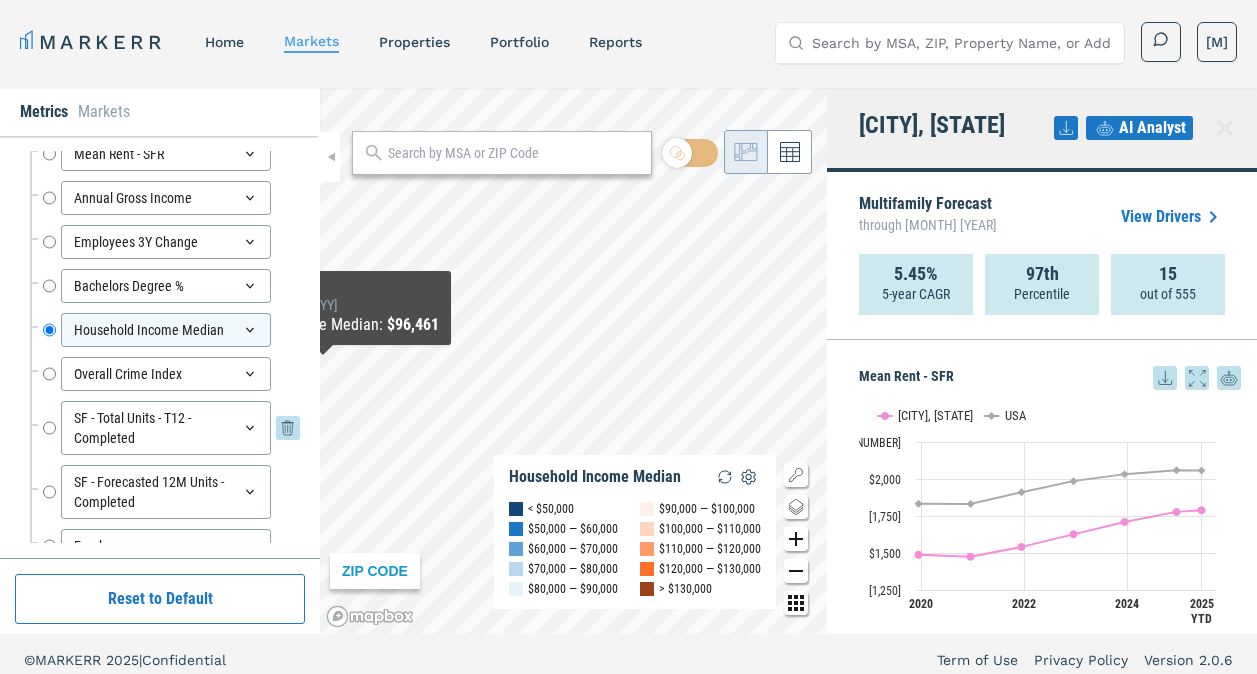 scroll, scrollTop: 0, scrollLeft: 0, axis: both 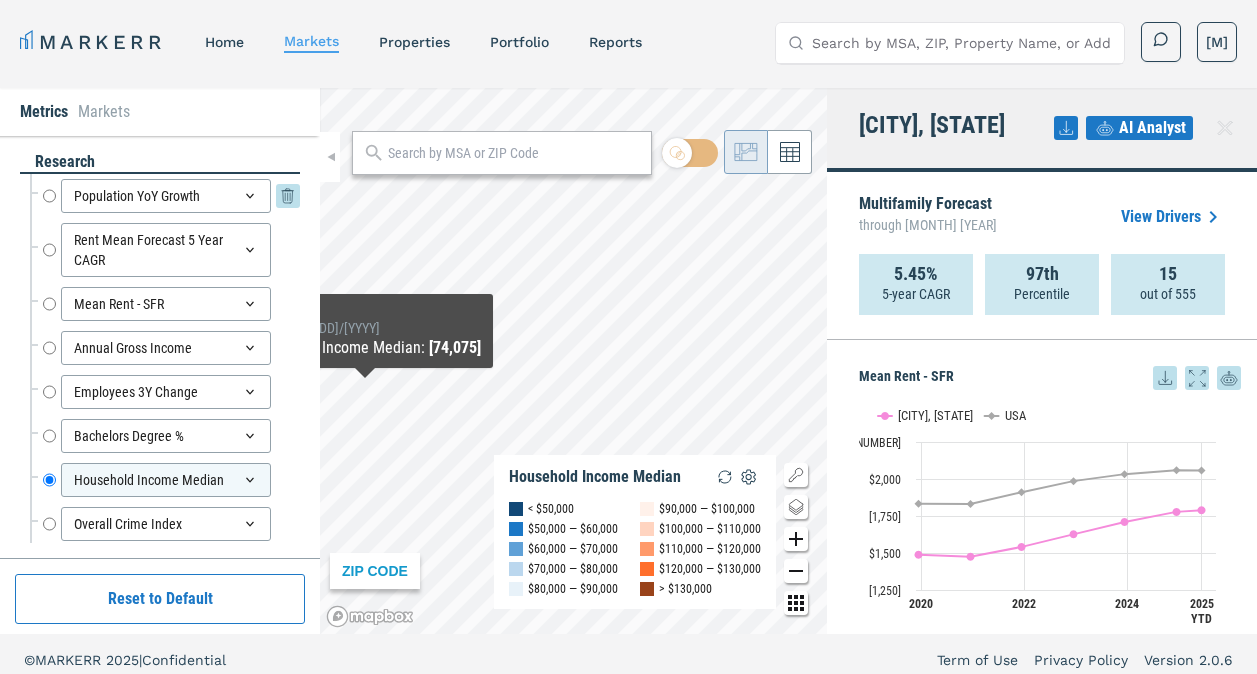 click on "Population YoY Growth Population YoY Growth" at bounding box center [171, 196] 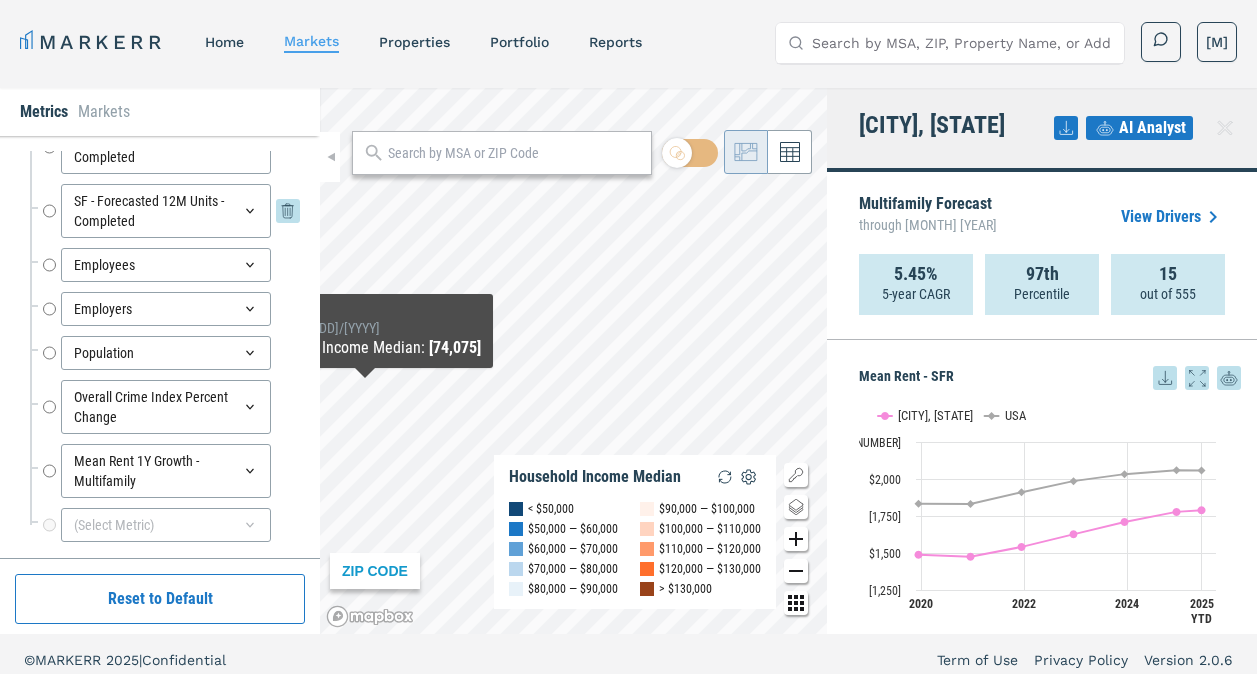 scroll, scrollTop: 450, scrollLeft: 0, axis: vertical 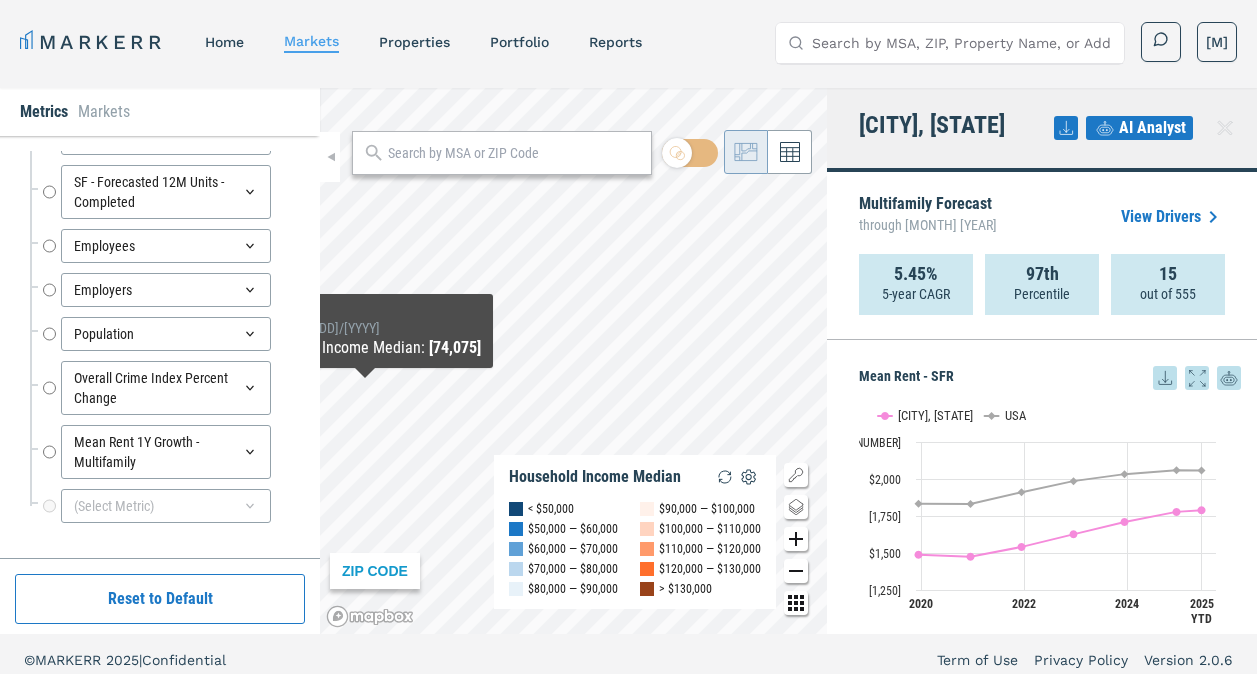 click on "Markets" at bounding box center [104, 112] 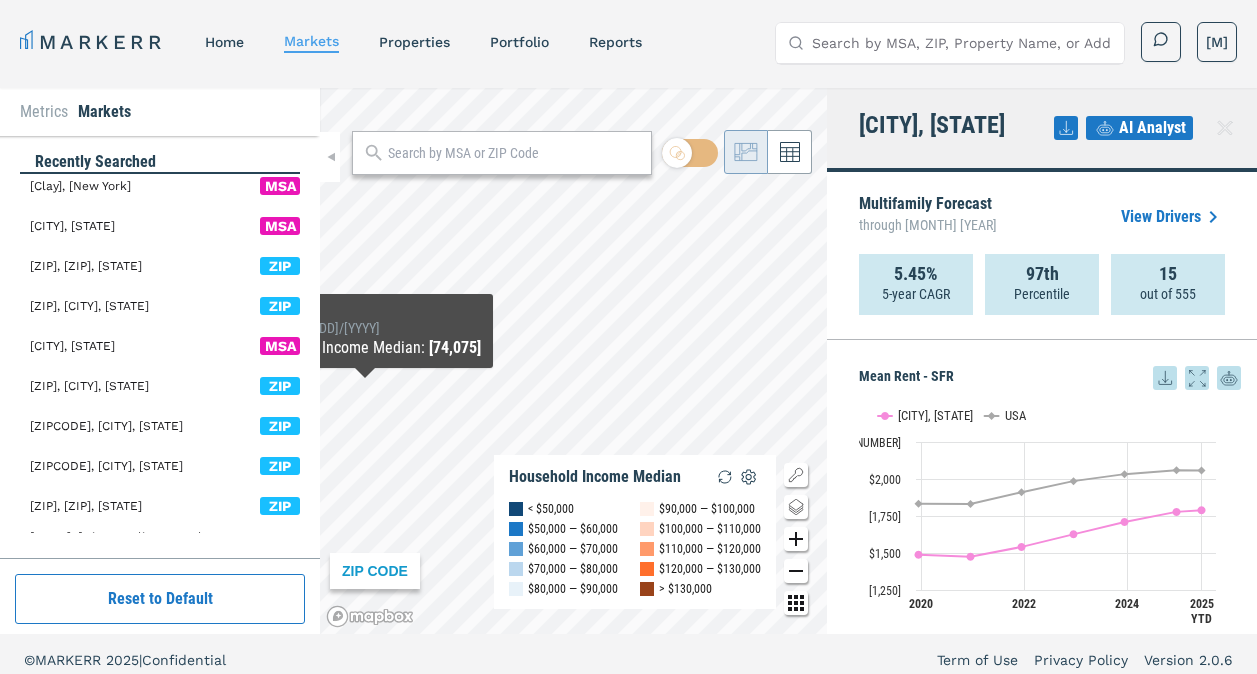 click on "Metrics" at bounding box center (44, 112) 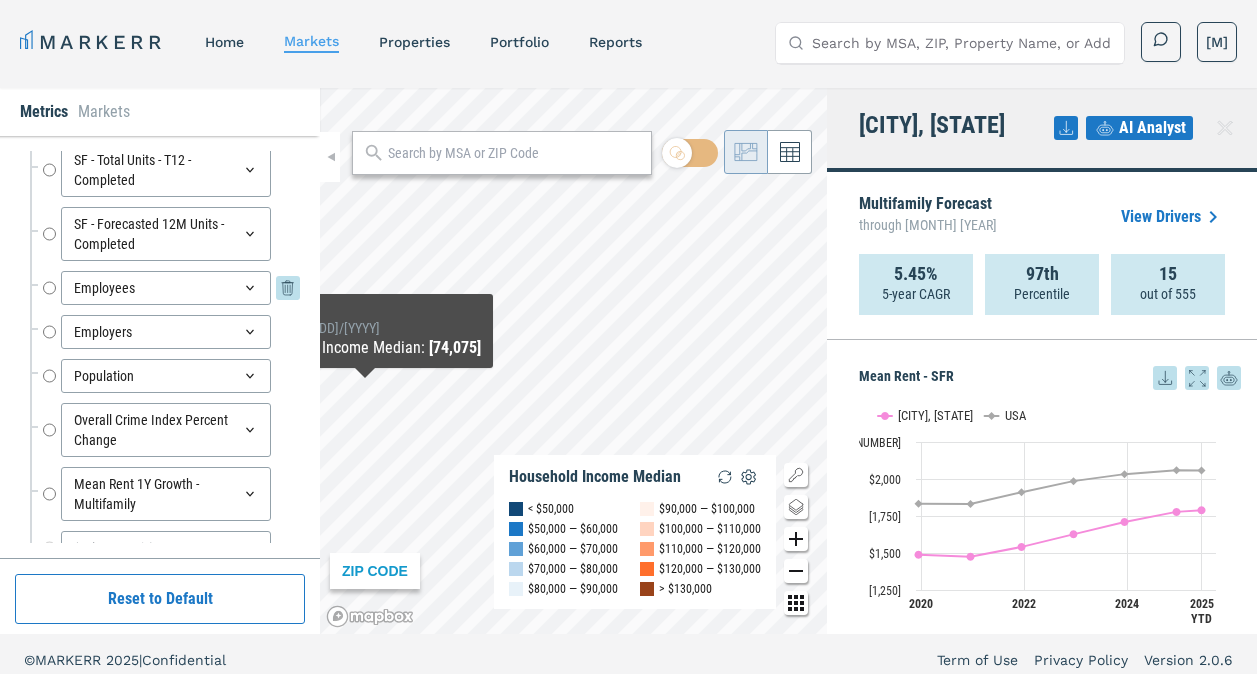 scroll, scrollTop: 450, scrollLeft: 0, axis: vertical 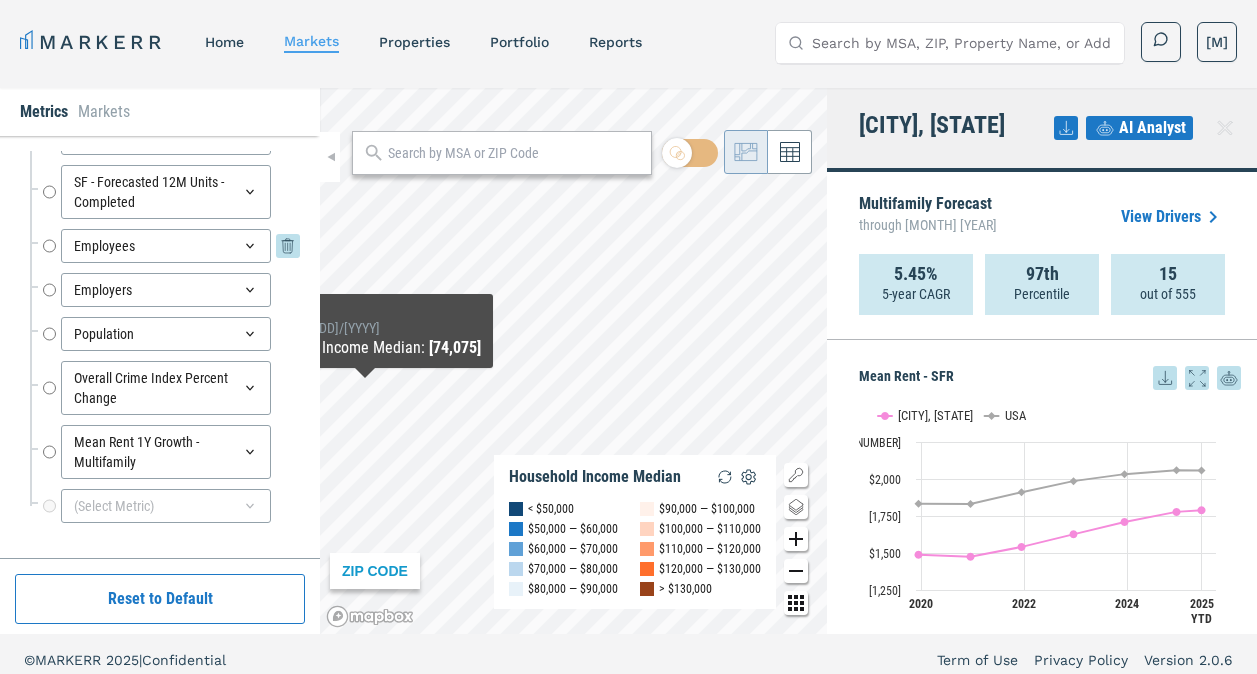 click on "Employees" at bounding box center (49, 246) 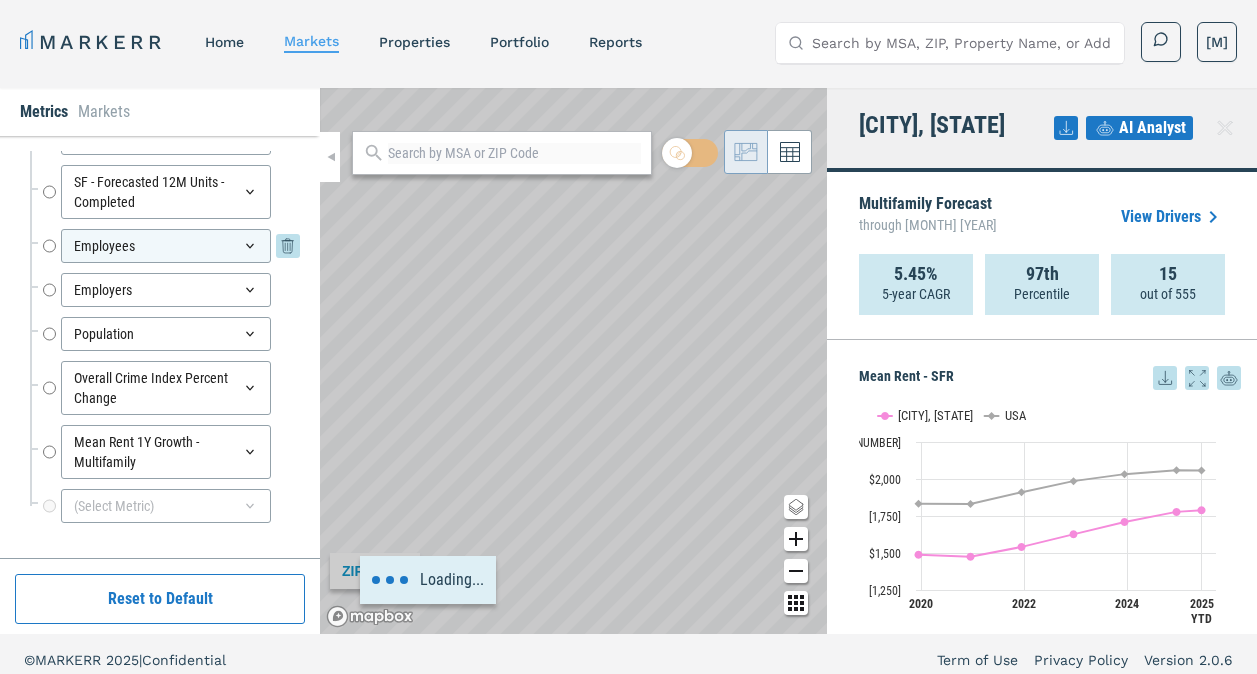 radio on "false" 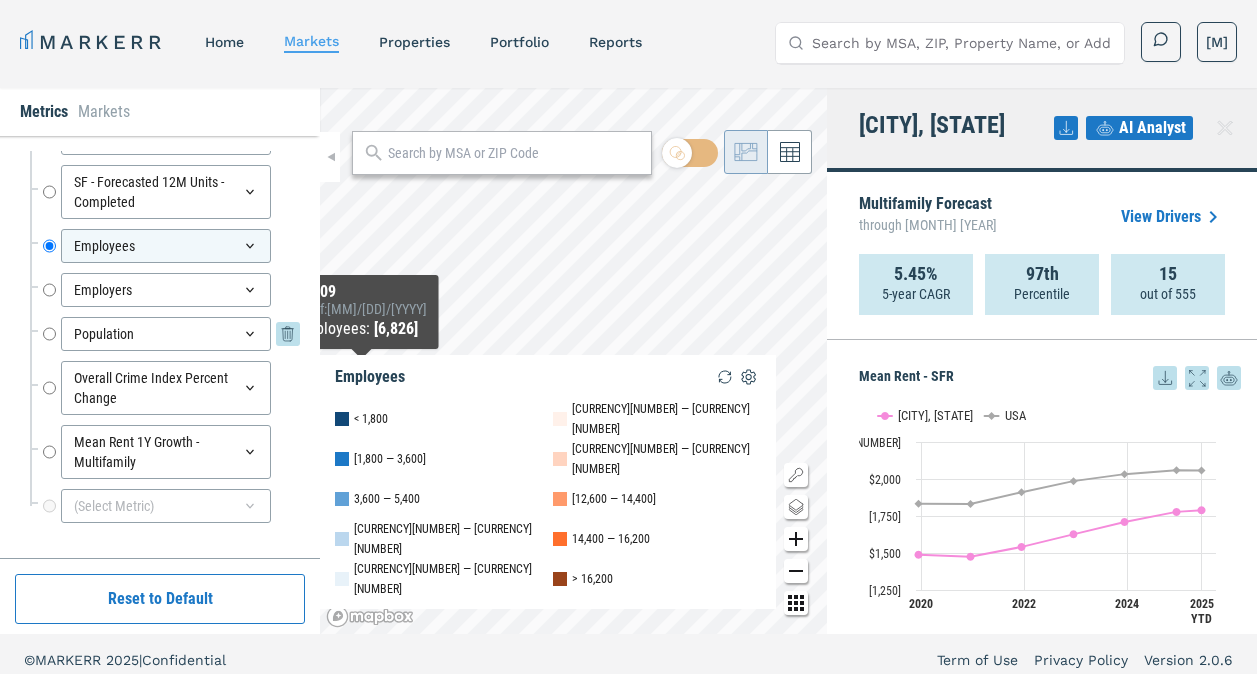 click on "Population" at bounding box center (49, 334) 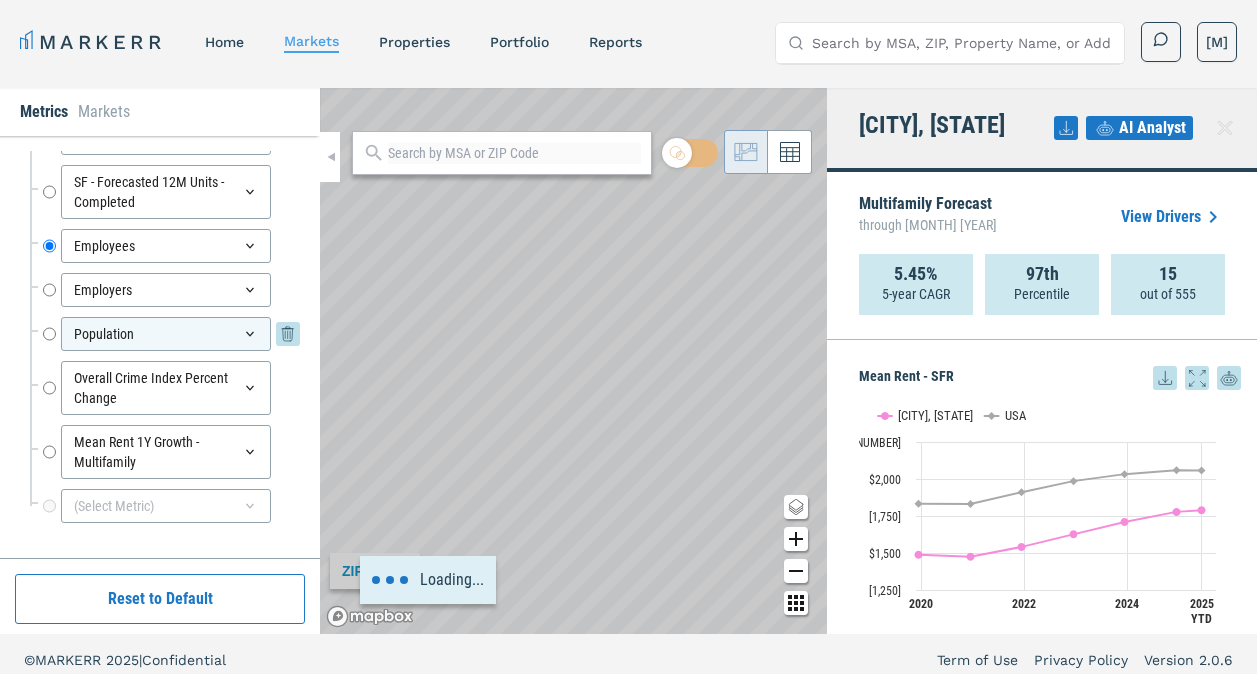 radio on "false" 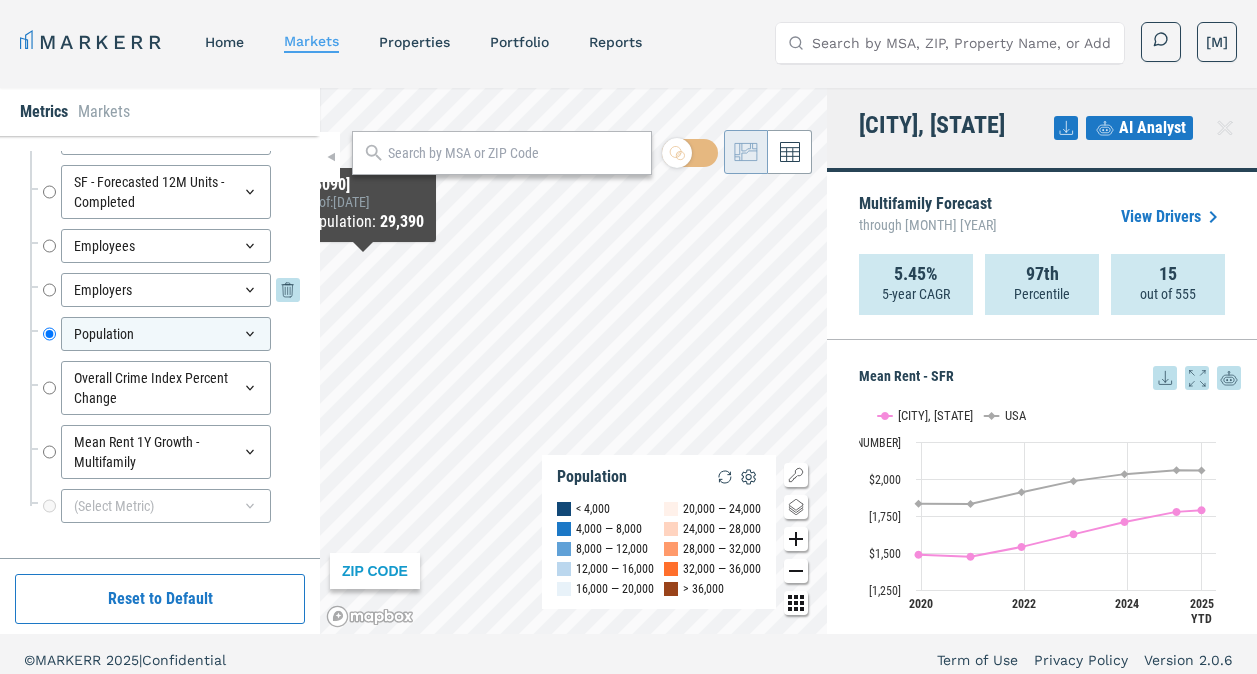 click on "Employers" at bounding box center (49, 290) 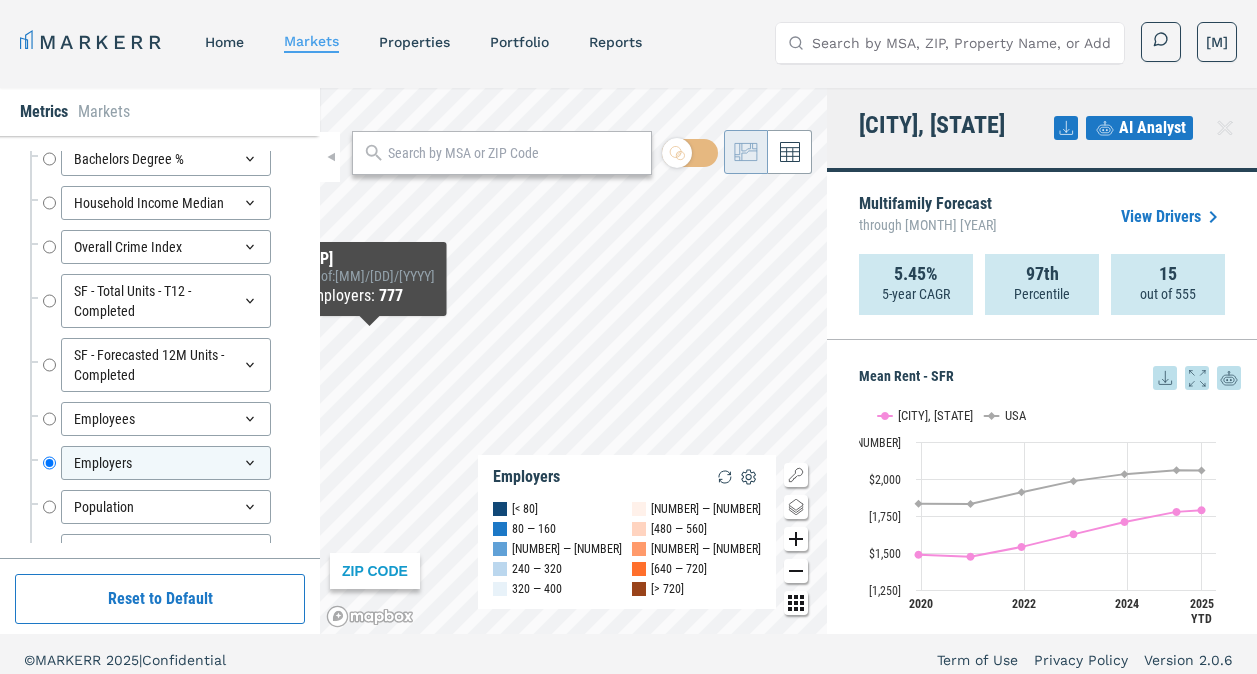 scroll, scrollTop: 250, scrollLeft: 0, axis: vertical 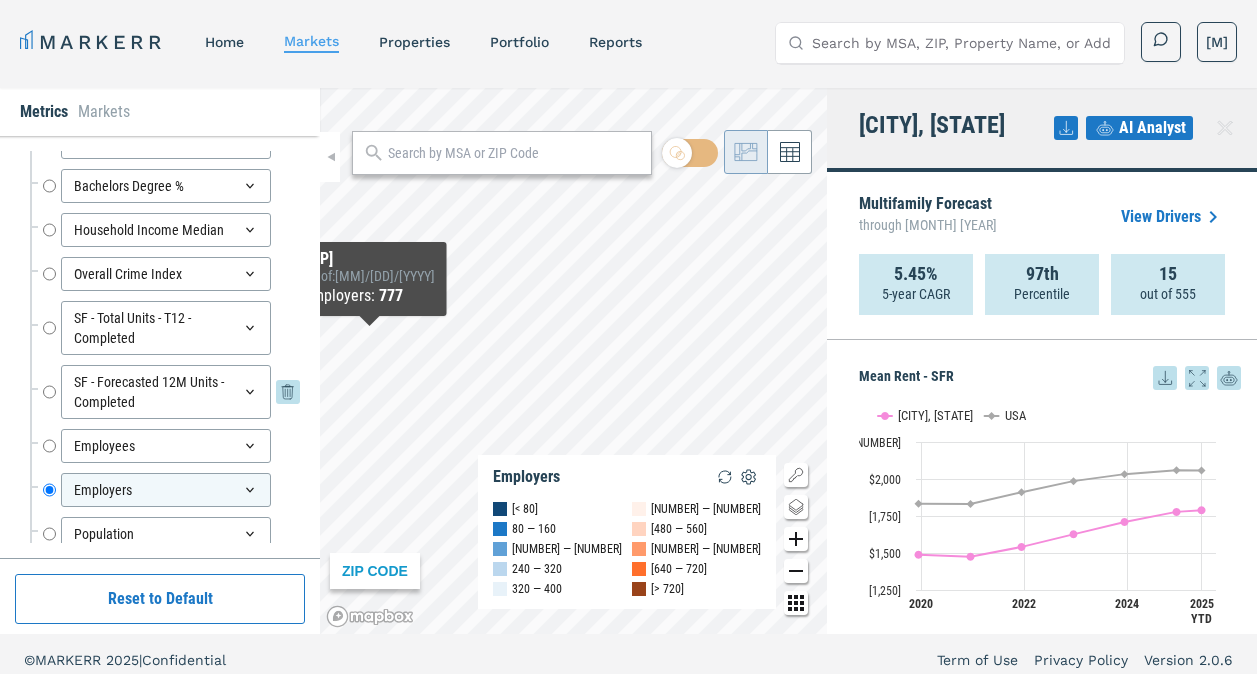 click on "SF - Forecasted 12M Units - Completed" at bounding box center (49, 392) 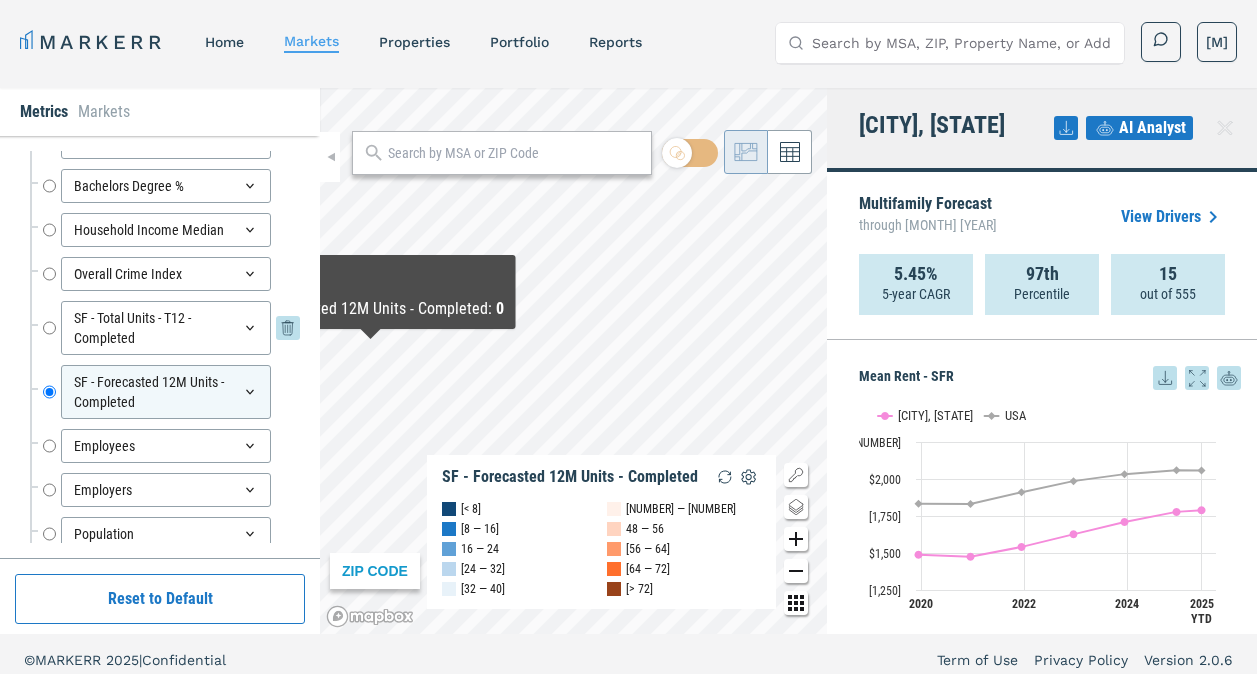 click on "SF - Total Units - T12 - Completed" at bounding box center (49, 328) 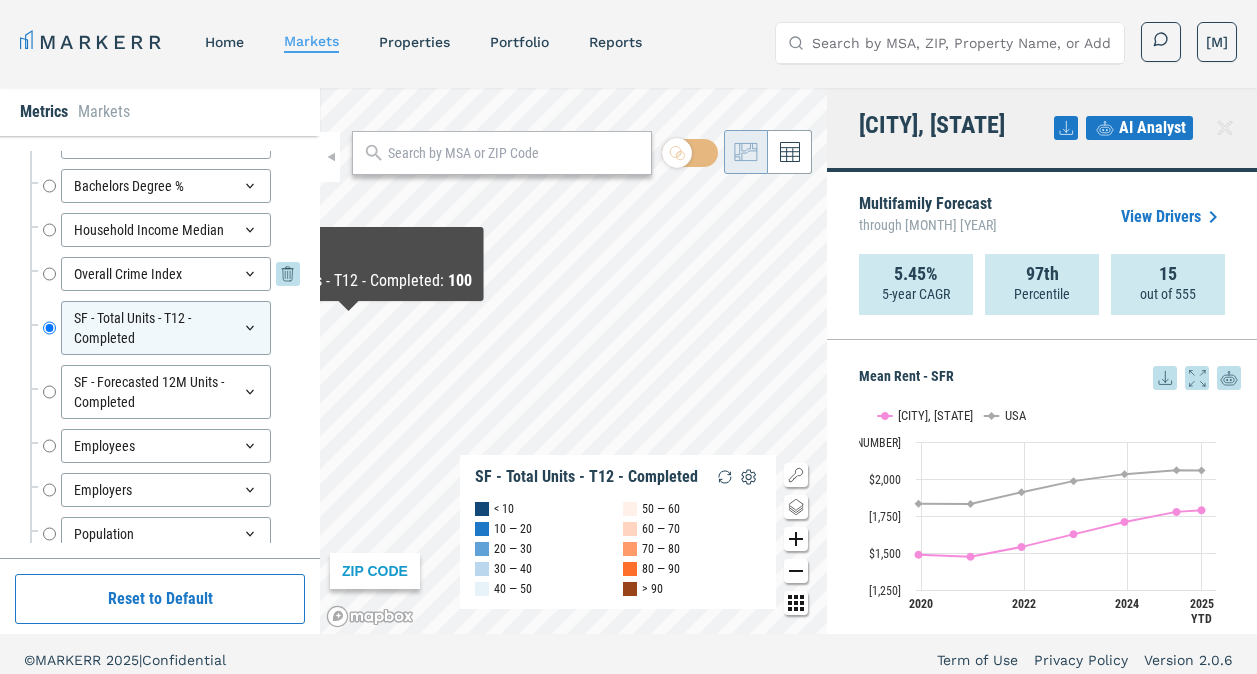 click on "Overall Crime Index" at bounding box center [49, 274] 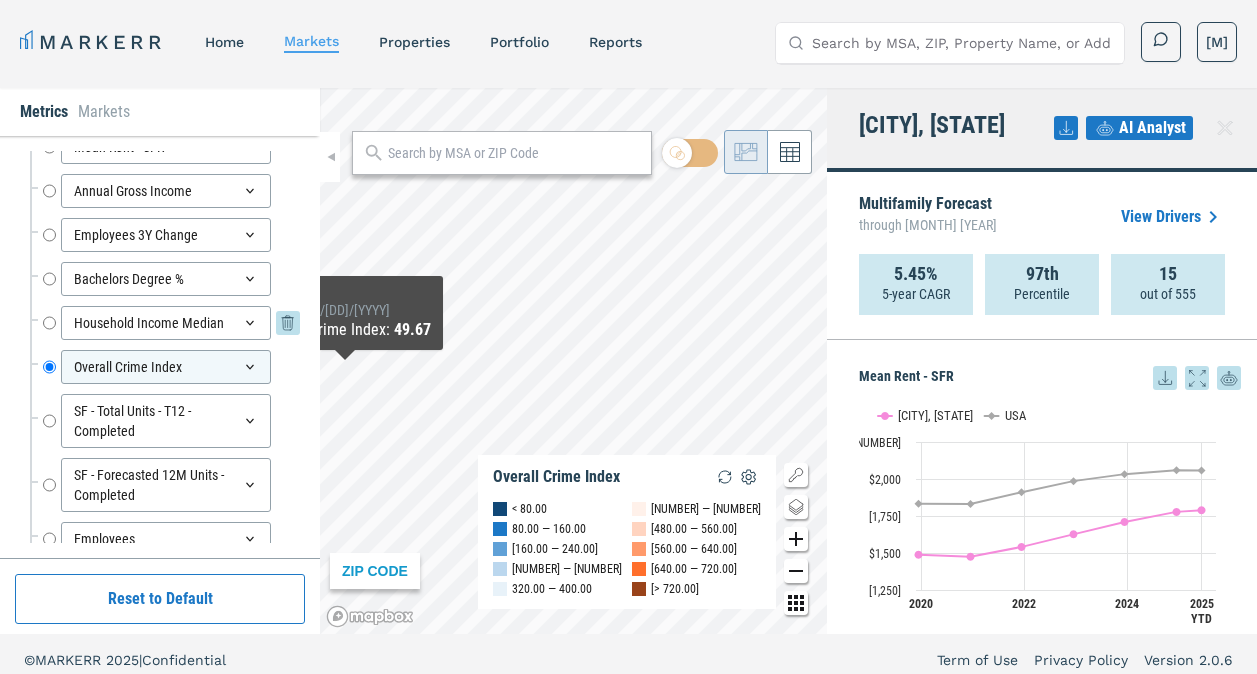 scroll, scrollTop: 150, scrollLeft: 0, axis: vertical 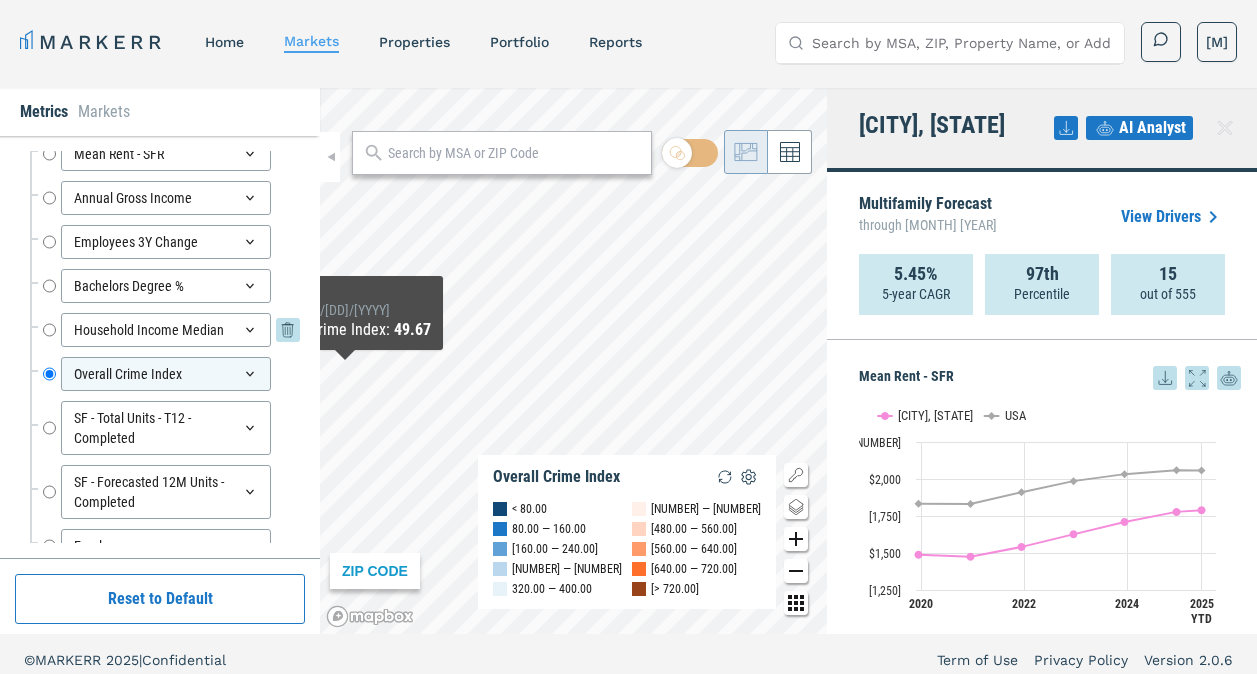 click on "Household Income Median" at bounding box center (49, 330) 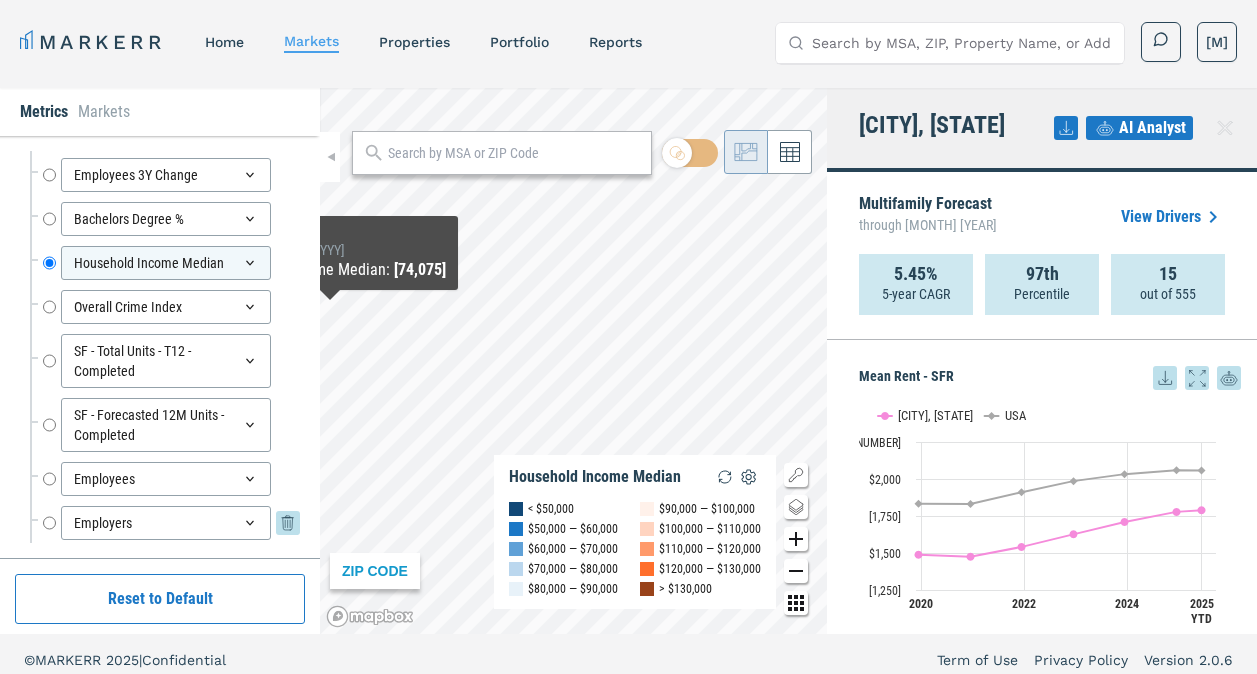 scroll, scrollTop: 450, scrollLeft: 0, axis: vertical 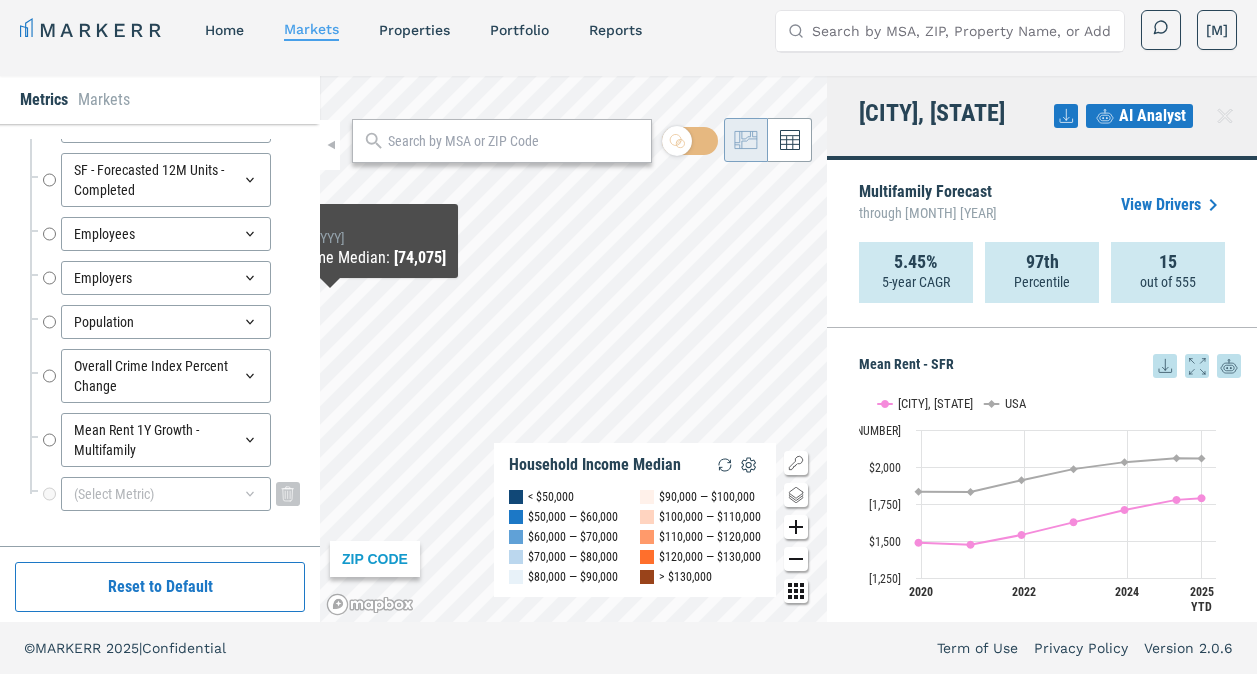 click on "(Select Metric)" at bounding box center [166, 494] 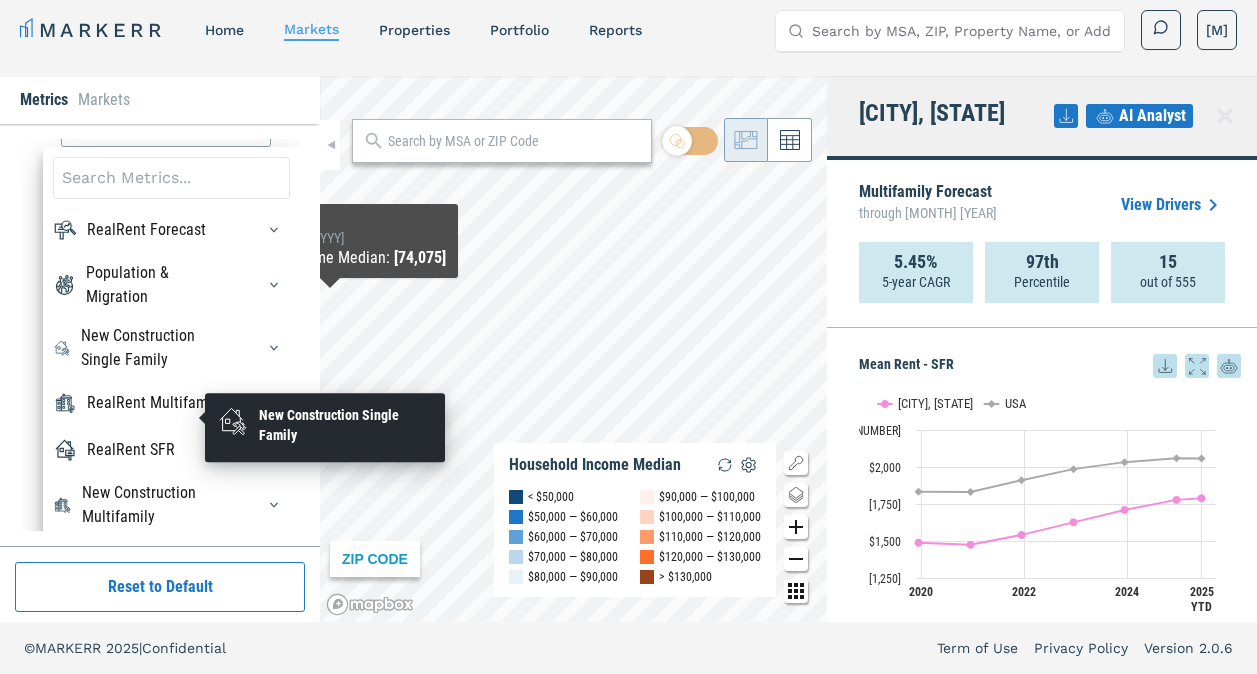 scroll, scrollTop: 850, scrollLeft: 0, axis: vertical 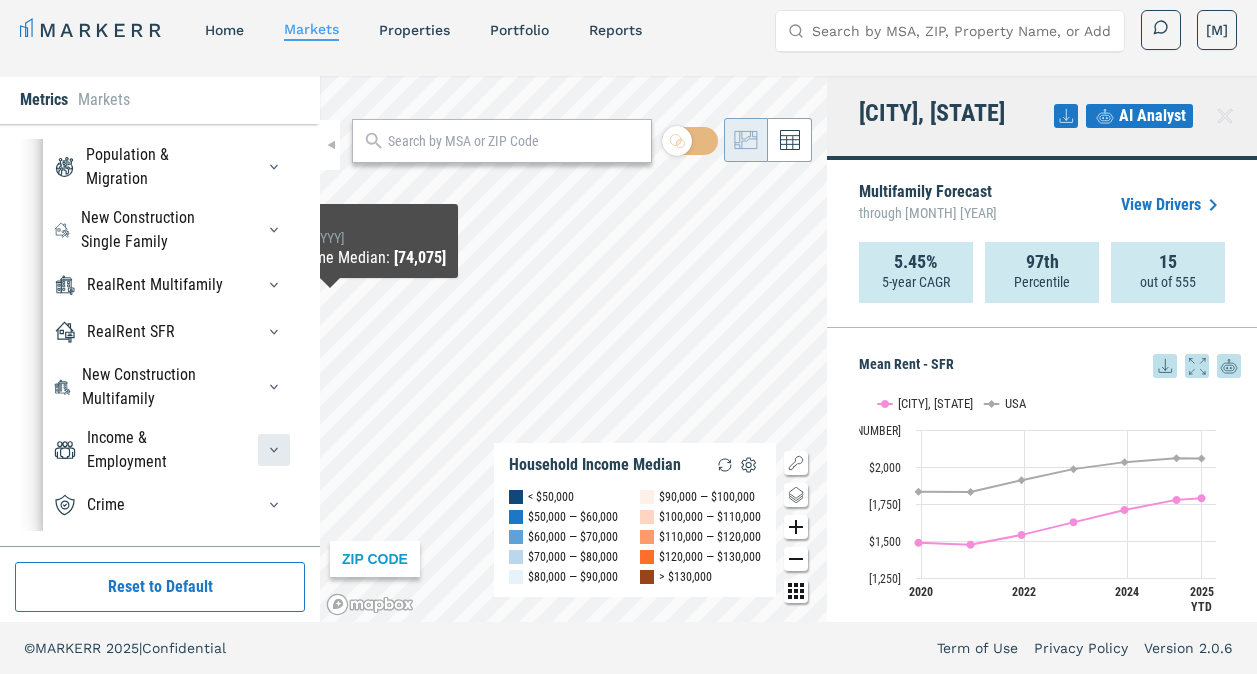 click at bounding box center [274, 450] 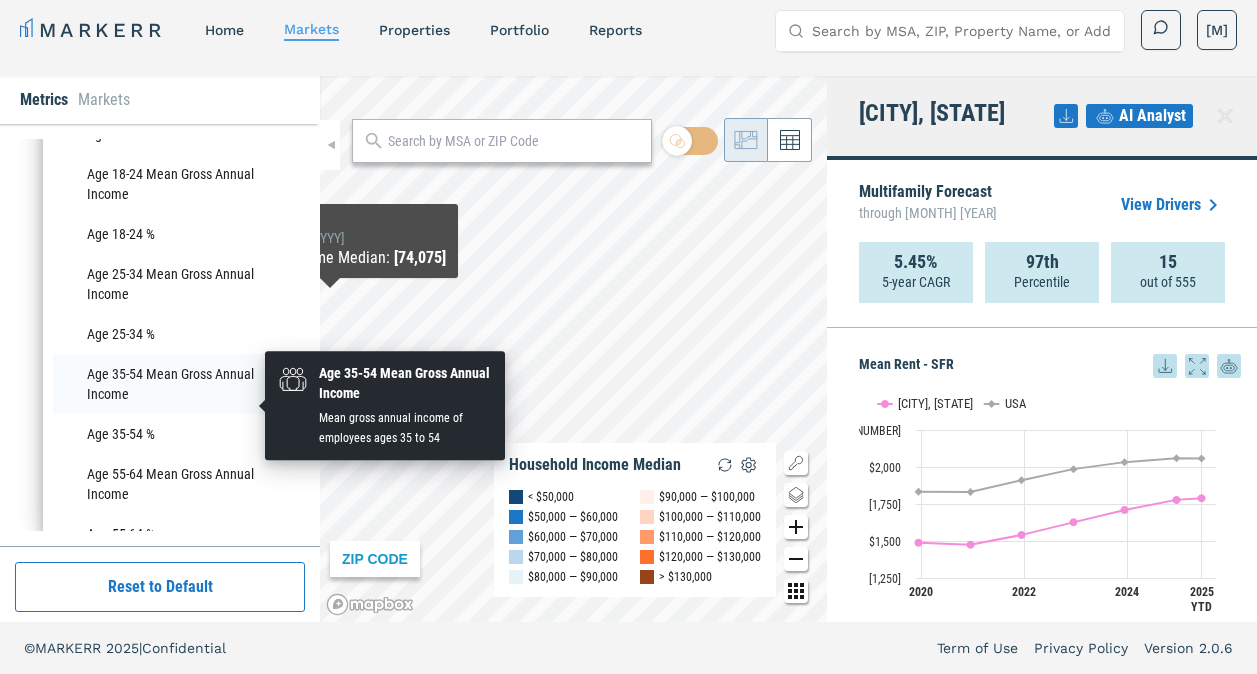 scroll, scrollTop: 584, scrollLeft: 0, axis: vertical 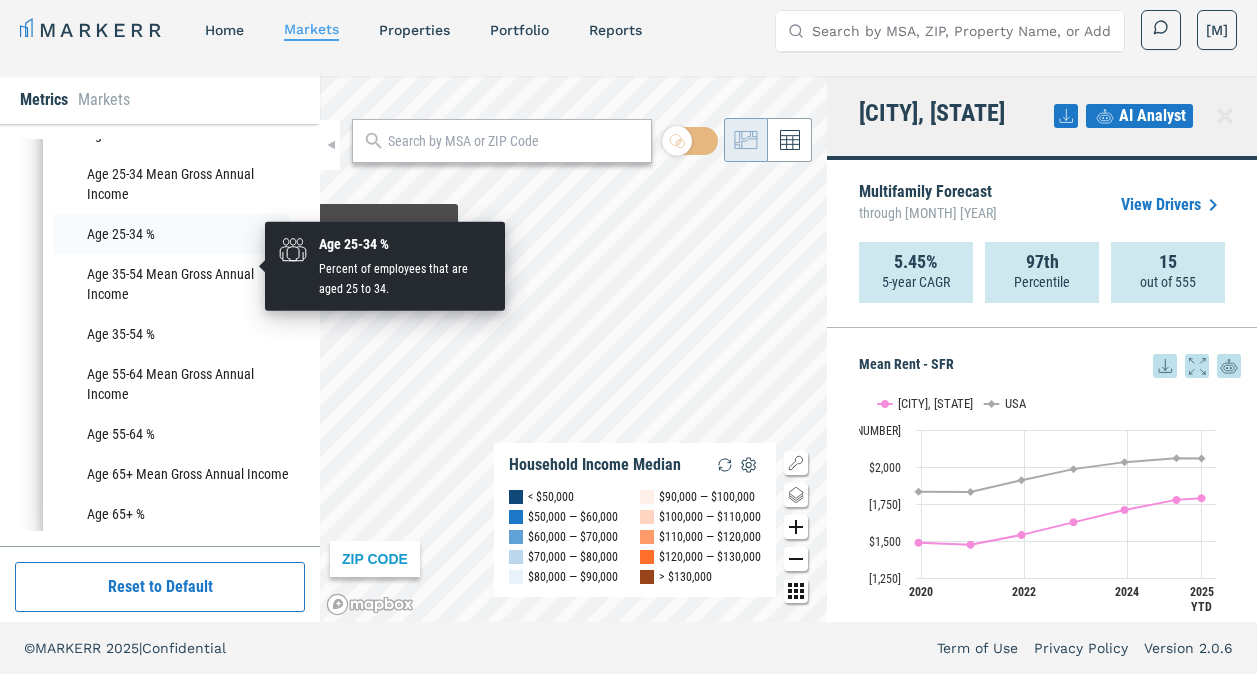 click on "Age 25-34 %" at bounding box center (171, 234) 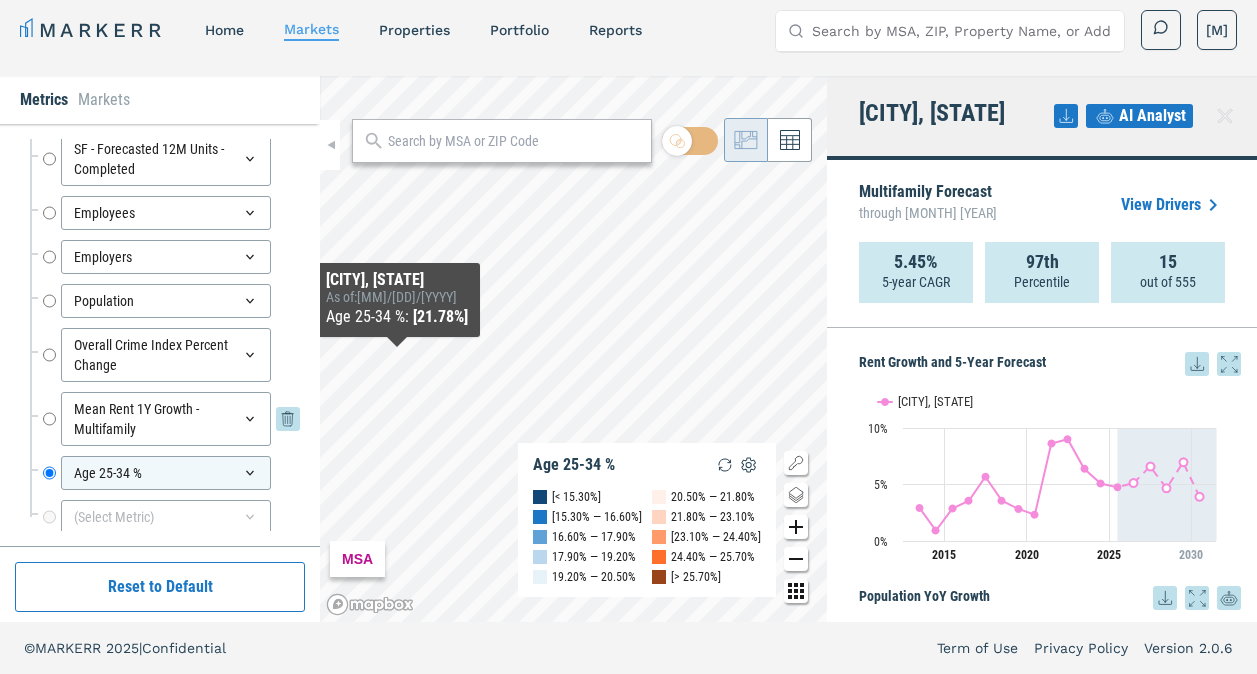 scroll, scrollTop: 494, scrollLeft: 0, axis: vertical 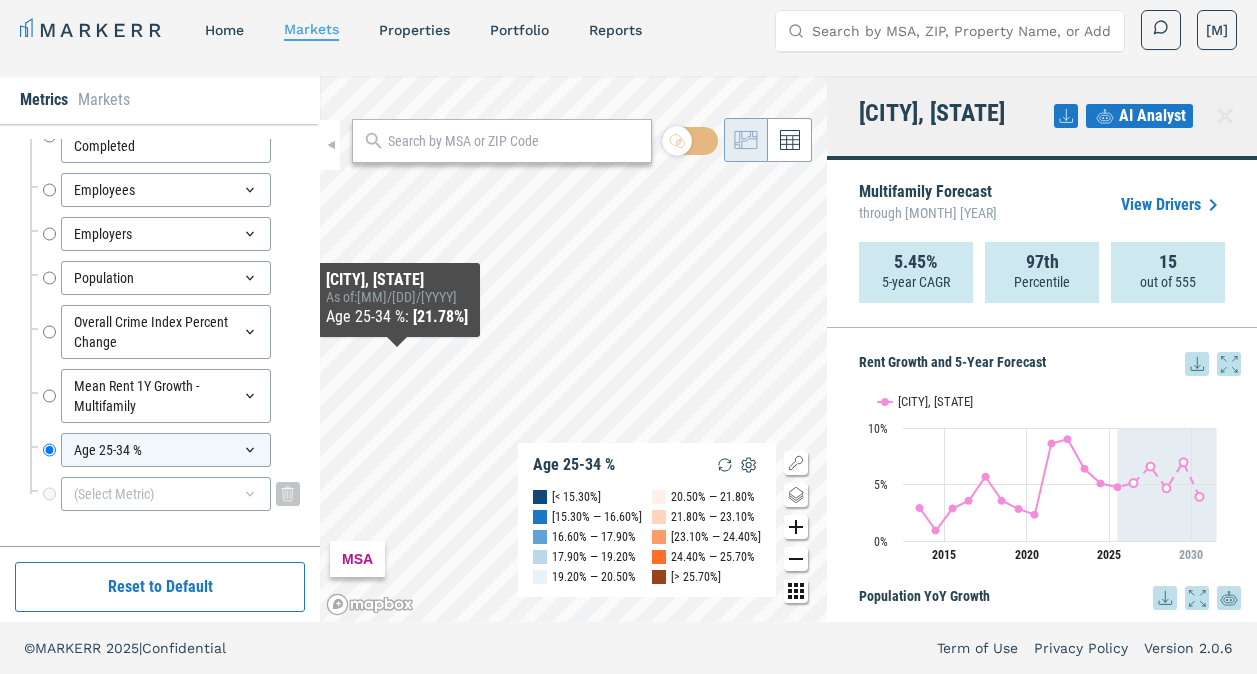 click on "(Select Metric)" at bounding box center [166, 494] 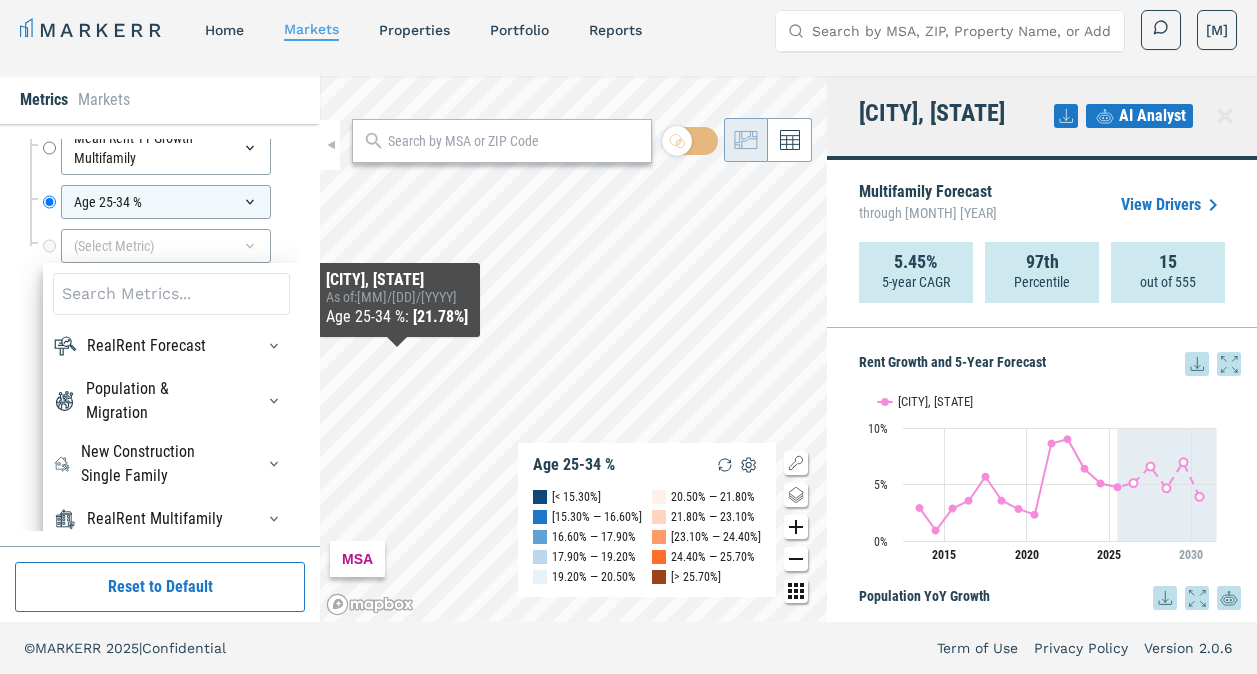 scroll, scrollTop: 794, scrollLeft: 0, axis: vertical 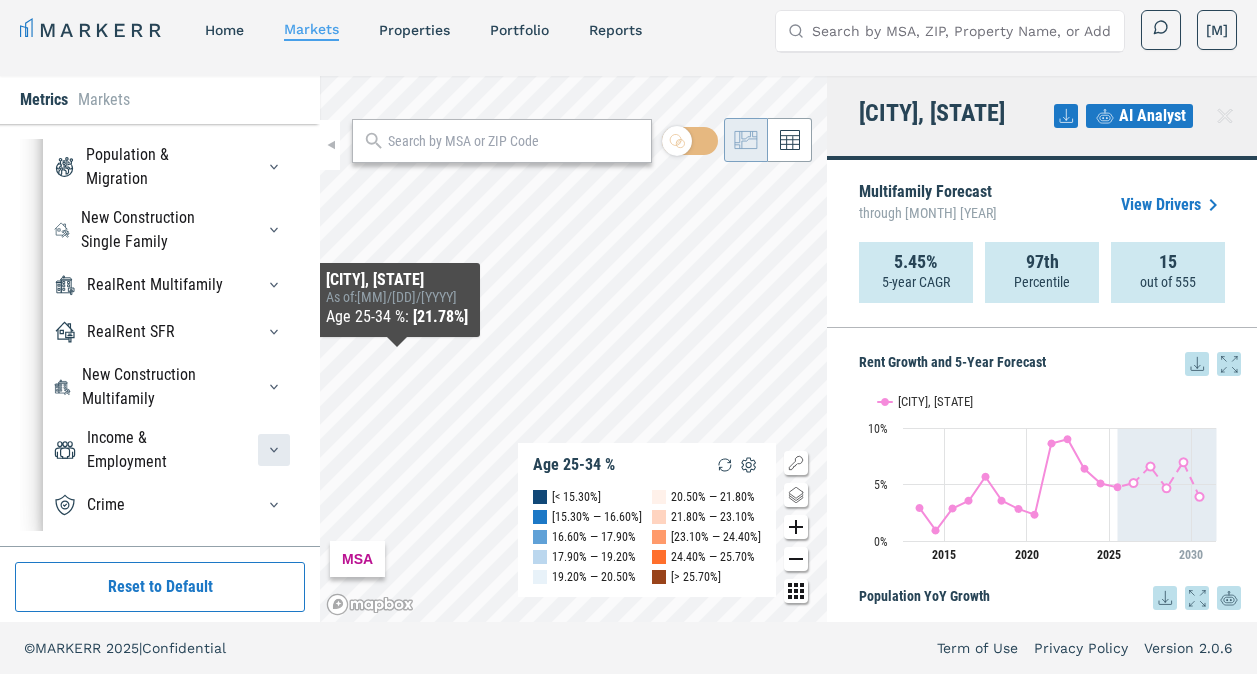 click at bounding box center [274, 450] 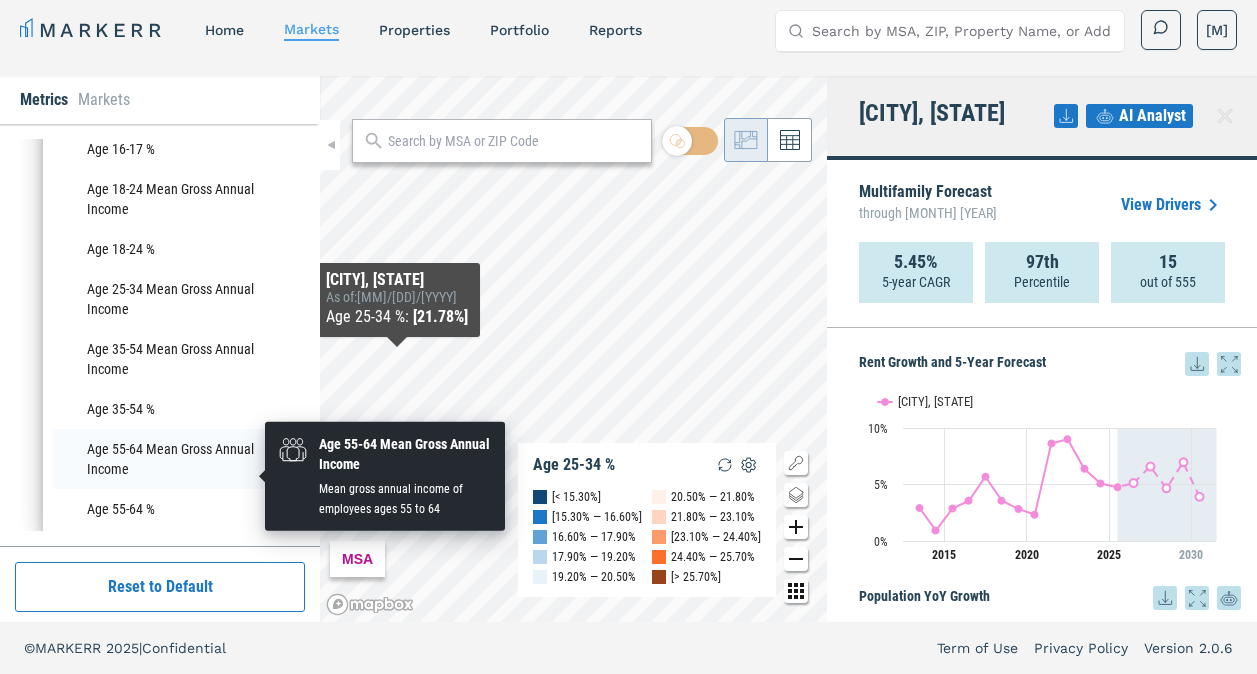scroll, scrollTop: 484, scrollLeft: 0, axis: vertical 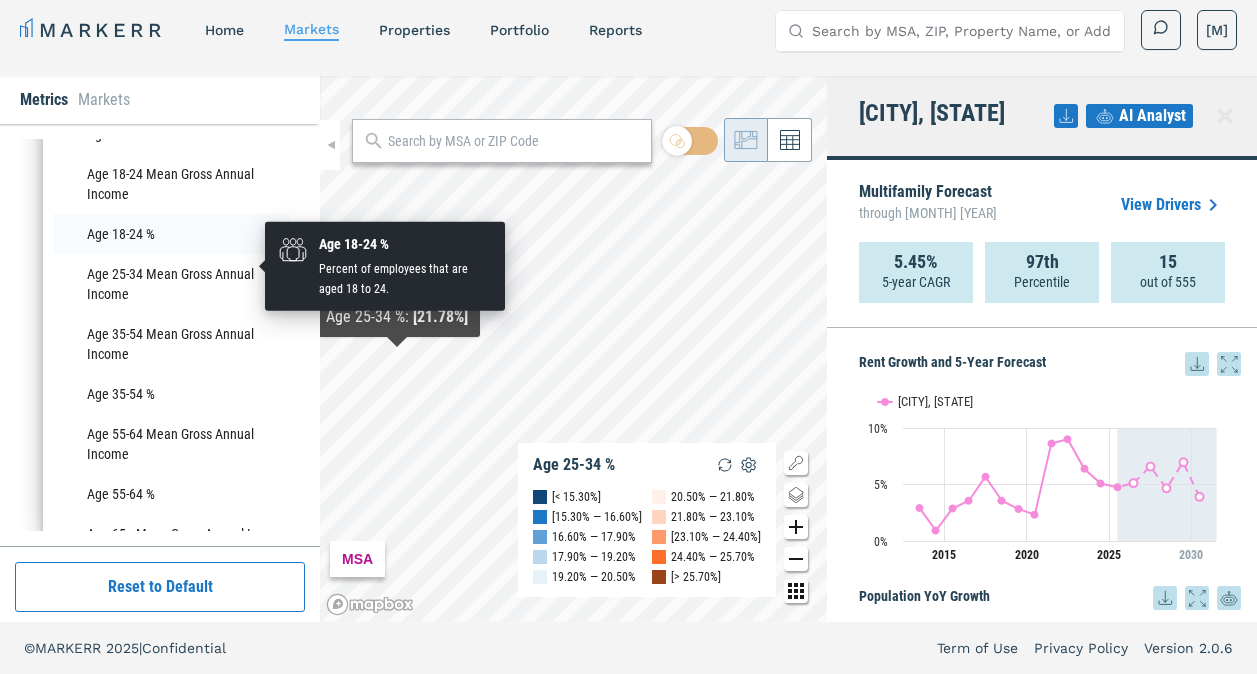 click on "Age 18-24 %" at bounding box center [171, 234] 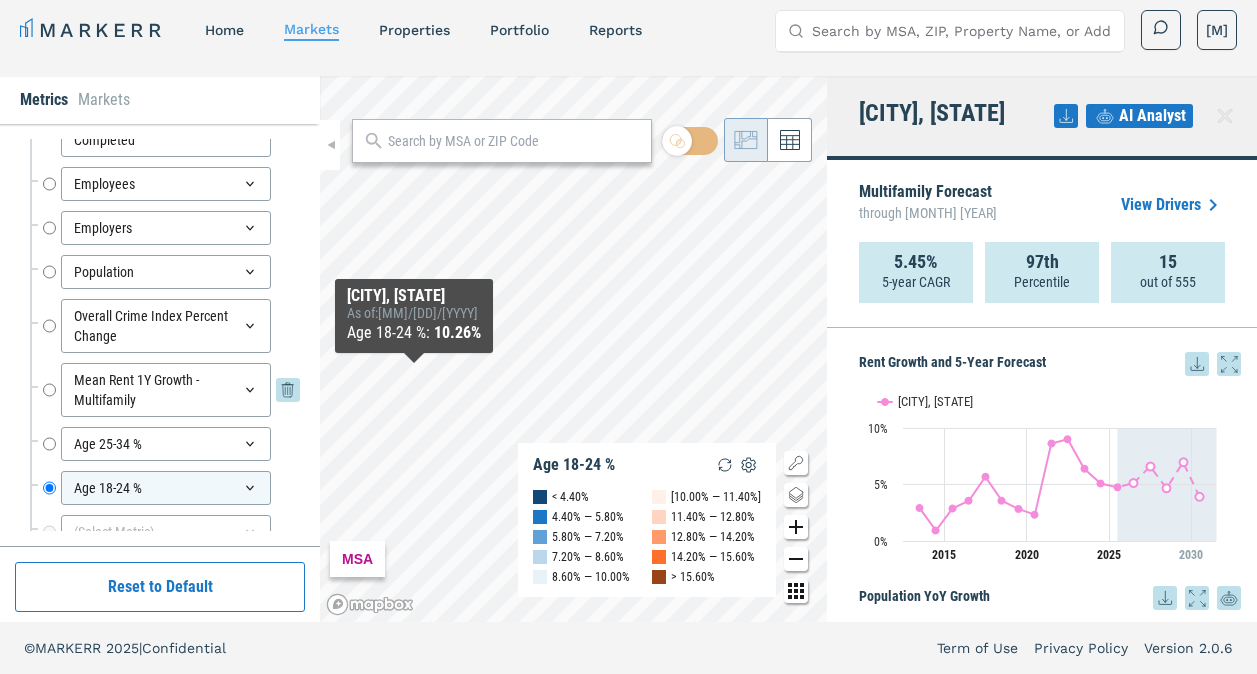 scroll, scrollTop: 538, scrollLeft: 0, axis: vertical 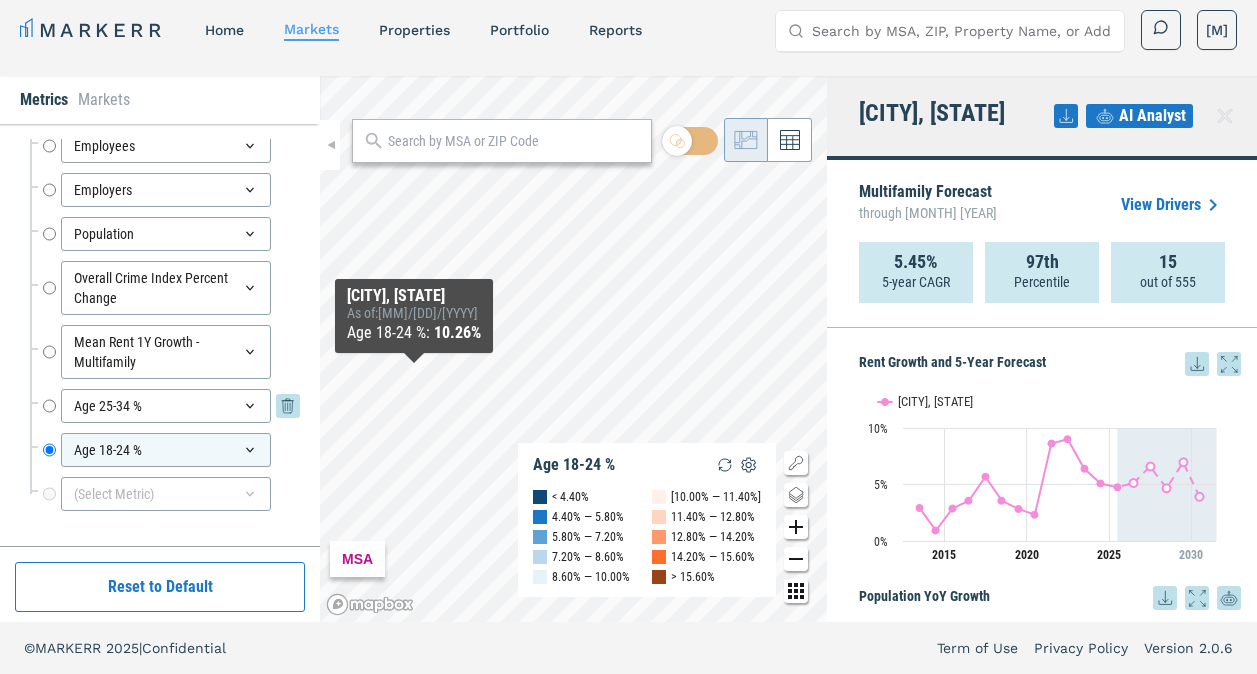 click on "Age 25-34 %" at bounding box center (49, 406) 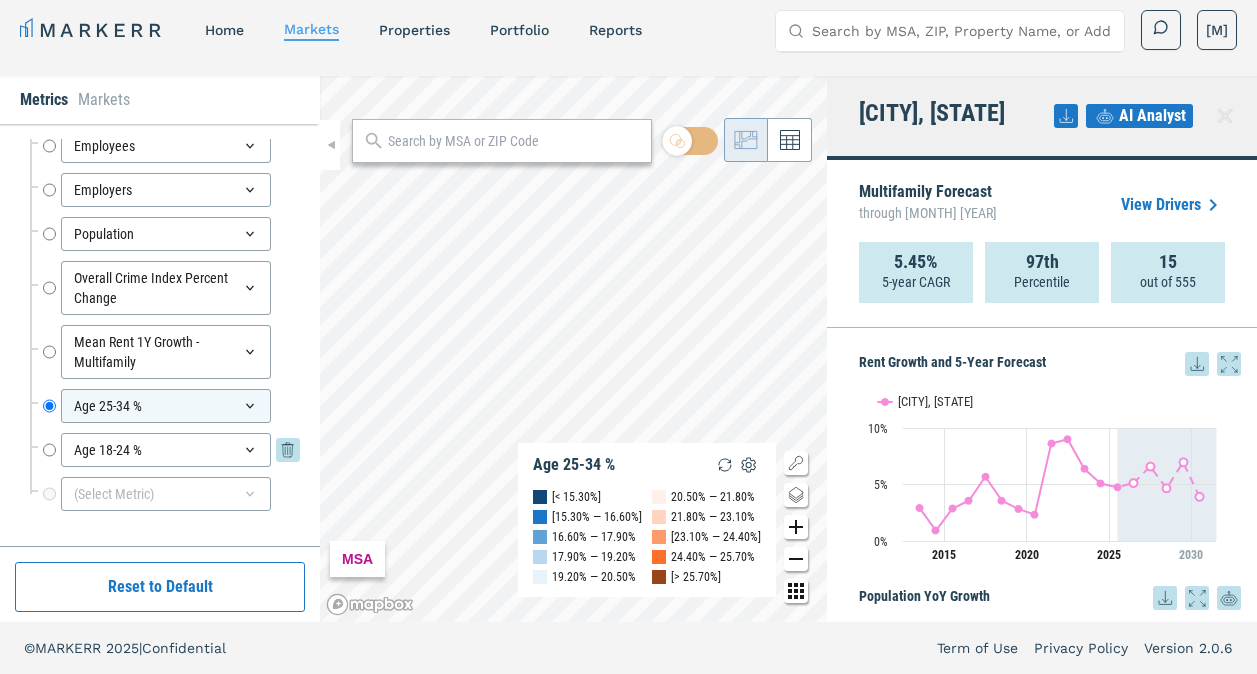 click on "Age 18-24 %" at bounding box center [49, 450] 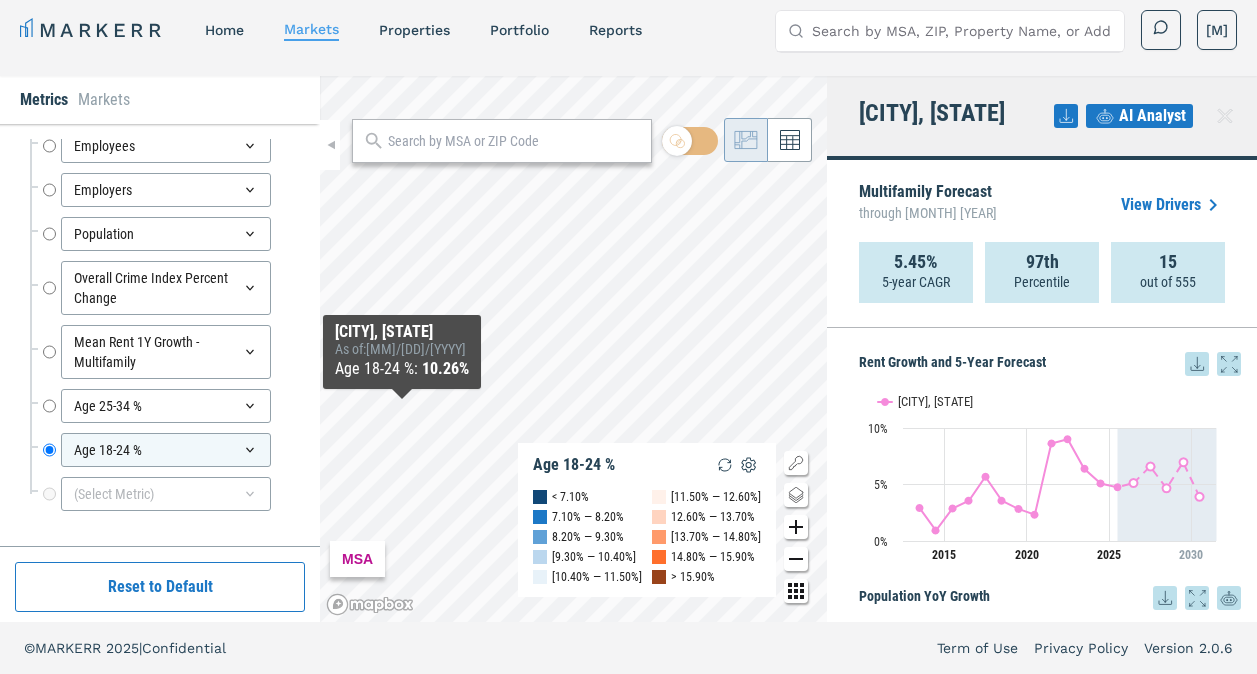 click on "Population YoY Growth Population YoY Growth Rent Mean Forecast 5 Year CAGR Rent Mean Forecast 5 Year CAGR Mean Rent - SFR Mean Rent - SFR Annual Gross Income Annual Gross Income Employees 3Y Change Employees 3Y Change Bachelors Degree % Bachelors Degree % Household Income Median Household Income Median Overall Crime Index Overall Crime Index SF - Total Units - T12 - Completed SF - Total Units - T12 - Completed SF - Forecasted 12M Units - Completed SF - Forecasted 12M Units - Completed Employees Employees Employers Employers Population Population Overall Crime Index Percent Change Overall Crime Index Percent Change Mean Rent 1Y Growth - Multifamily Mean Rent 1Y Growth - Multifamily Age [AGE]-[AGE] % Age [AGE]-[AGE] % (Select Metric)" at bounding box center [160, 77] 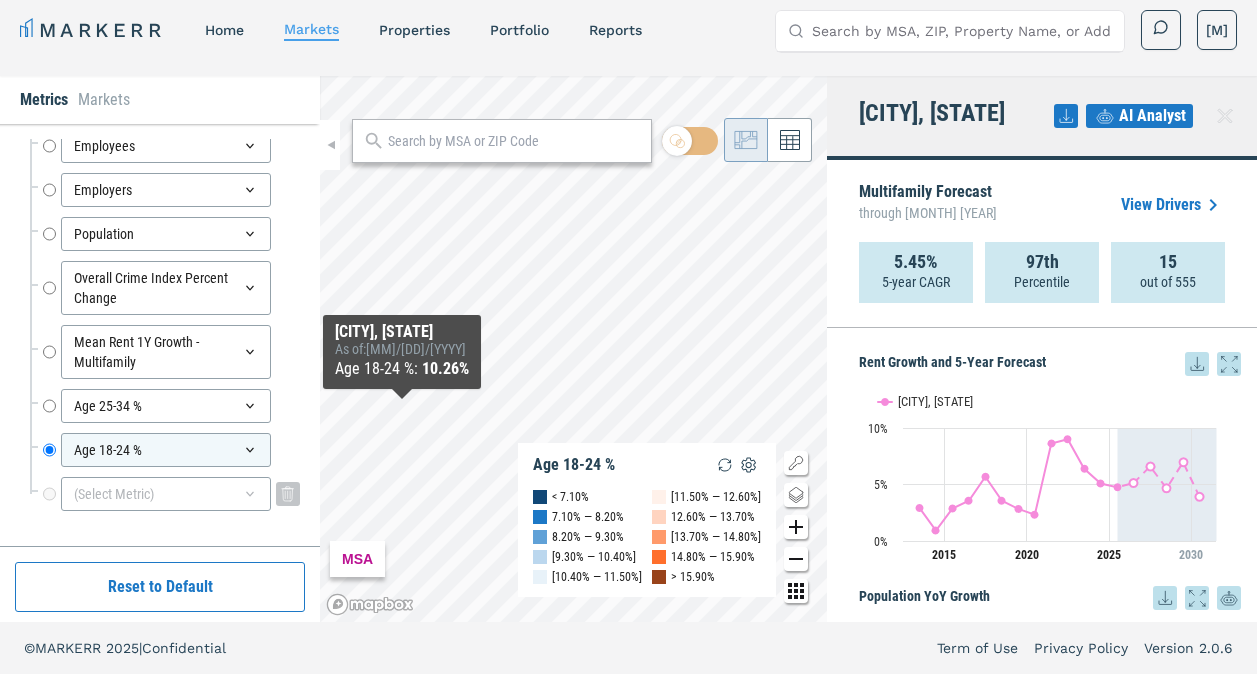drag, startPoint x: 208, startPoint y: 506, endPoint x: 219, endPoint y: 499, distance: 13.038404 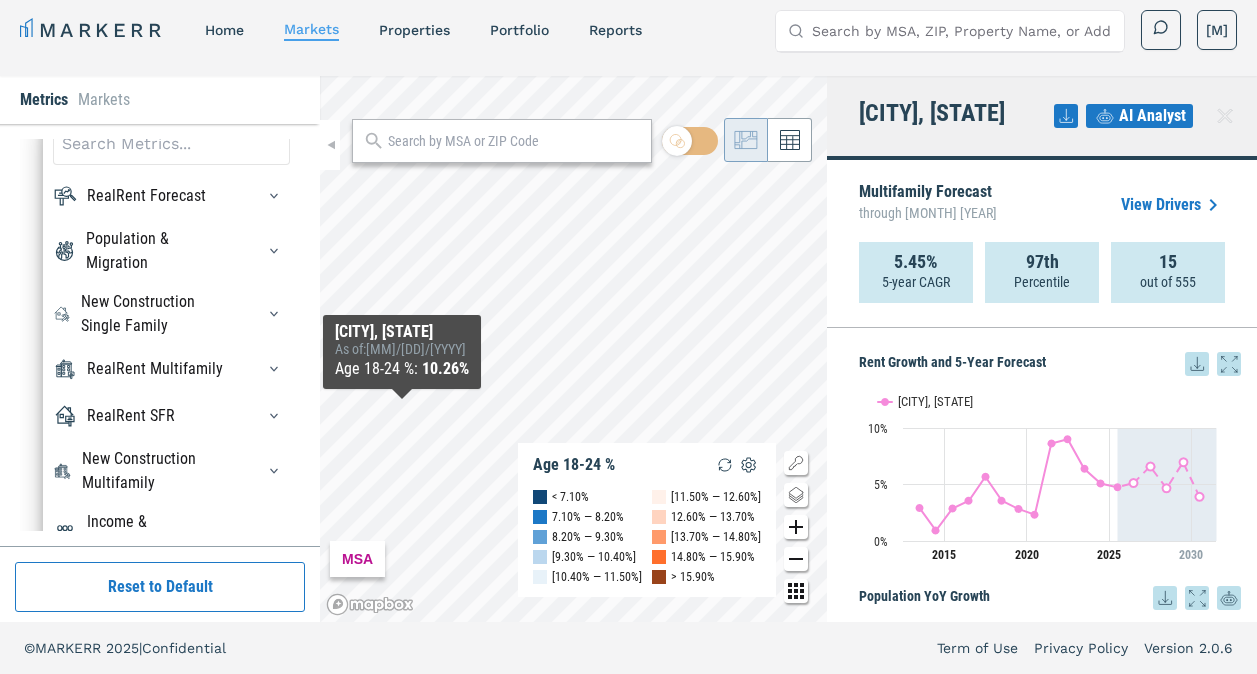 scroll, scrollTop: 938, scrollLeft: 0, axis: vertical 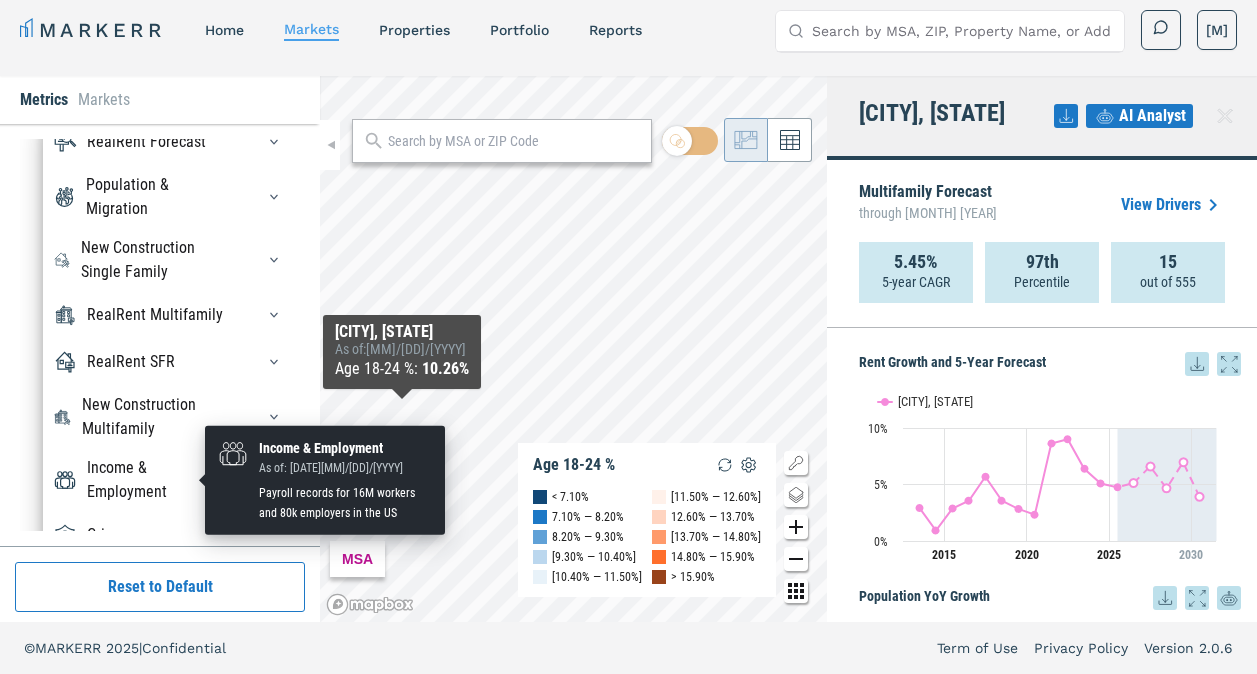 click on "Income & Employment" at bounding box center [171, 480] 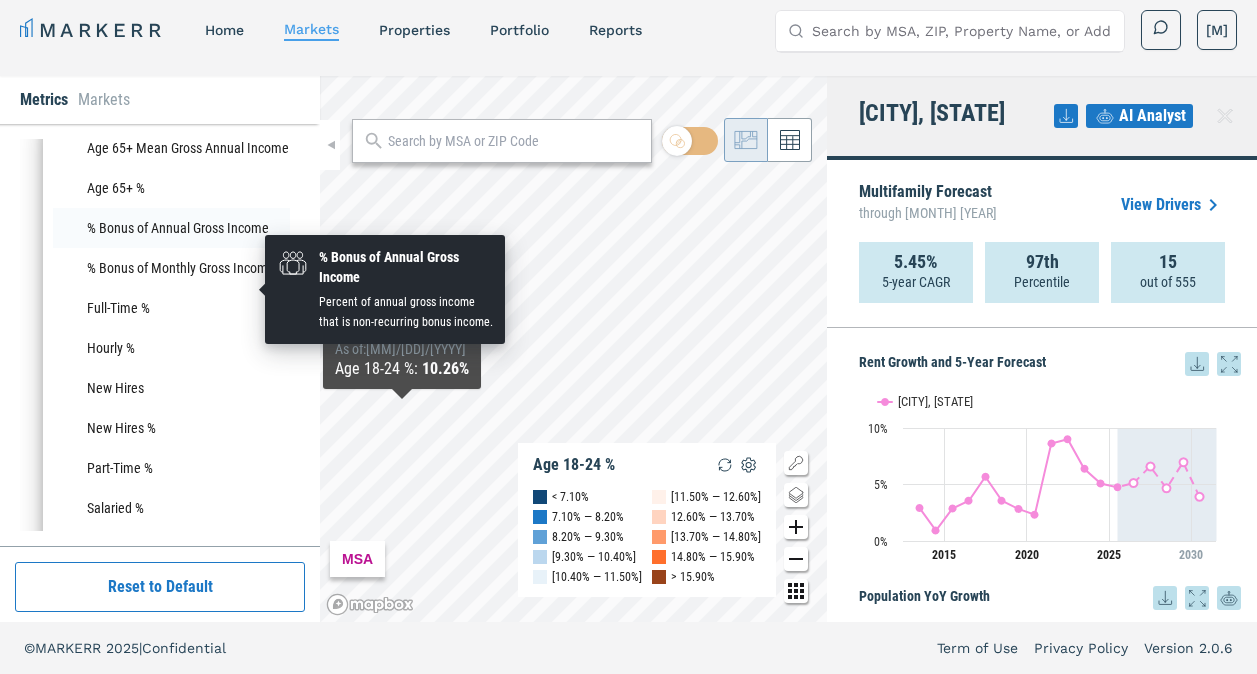 scroll, scrollTop: 984, scrollLeft: 0, axis: vertical 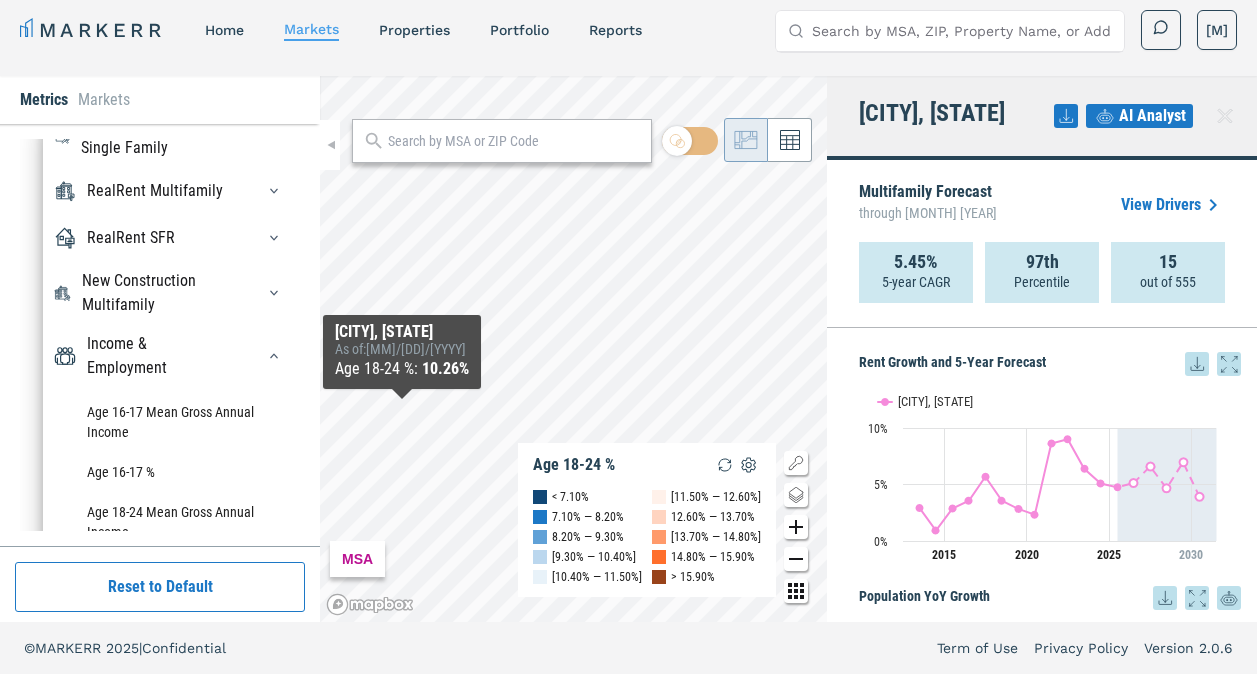 click at bounding box center [268, 356] 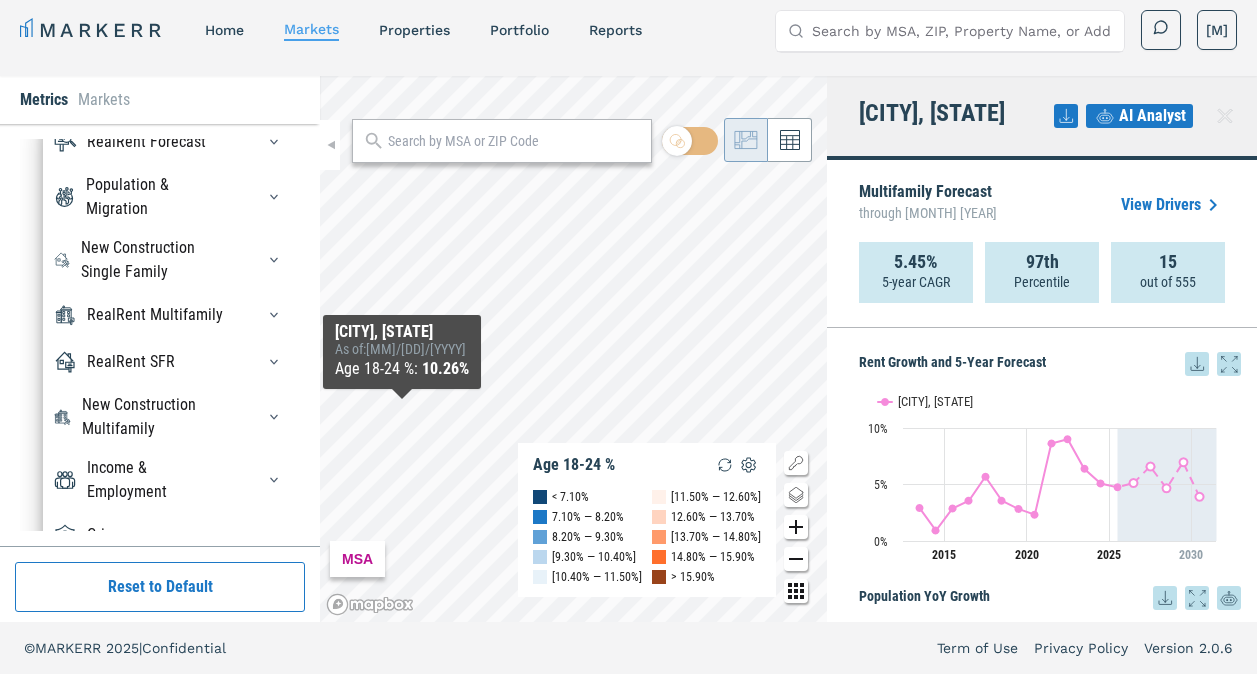 scroll, scrollTop: 84, scrollLeft: 0, axis: vertical 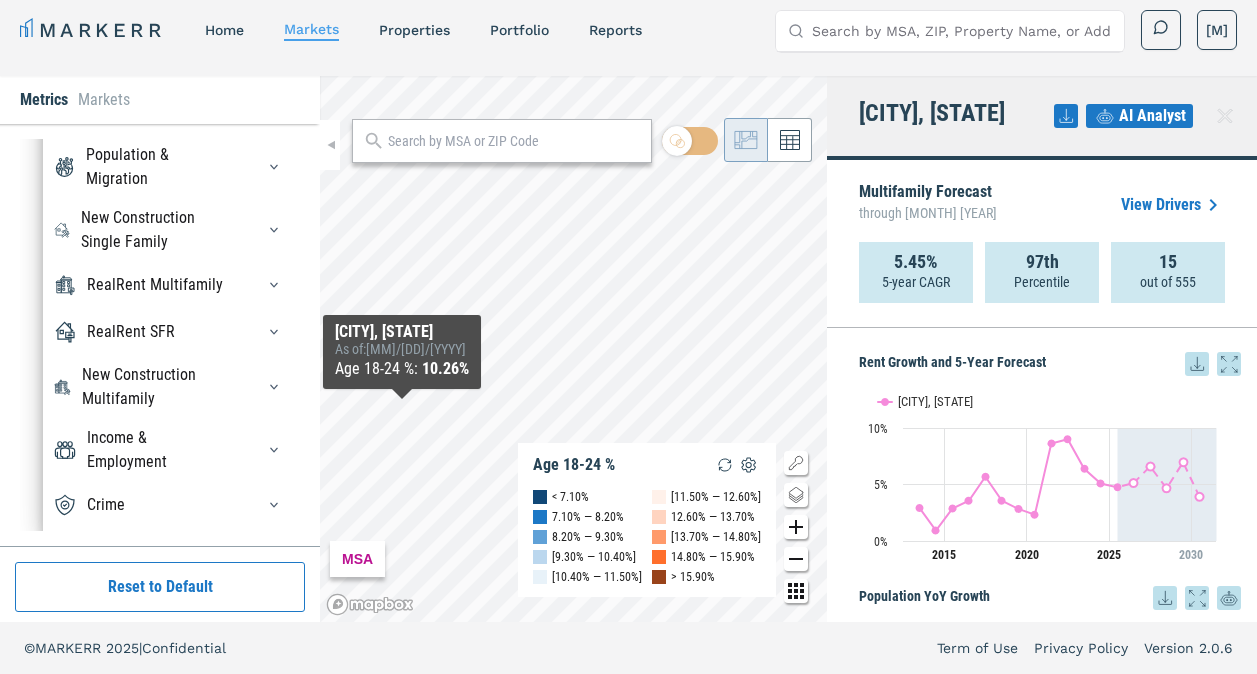 click on "RealRent Multifamily" at bounding box center (171, 285) 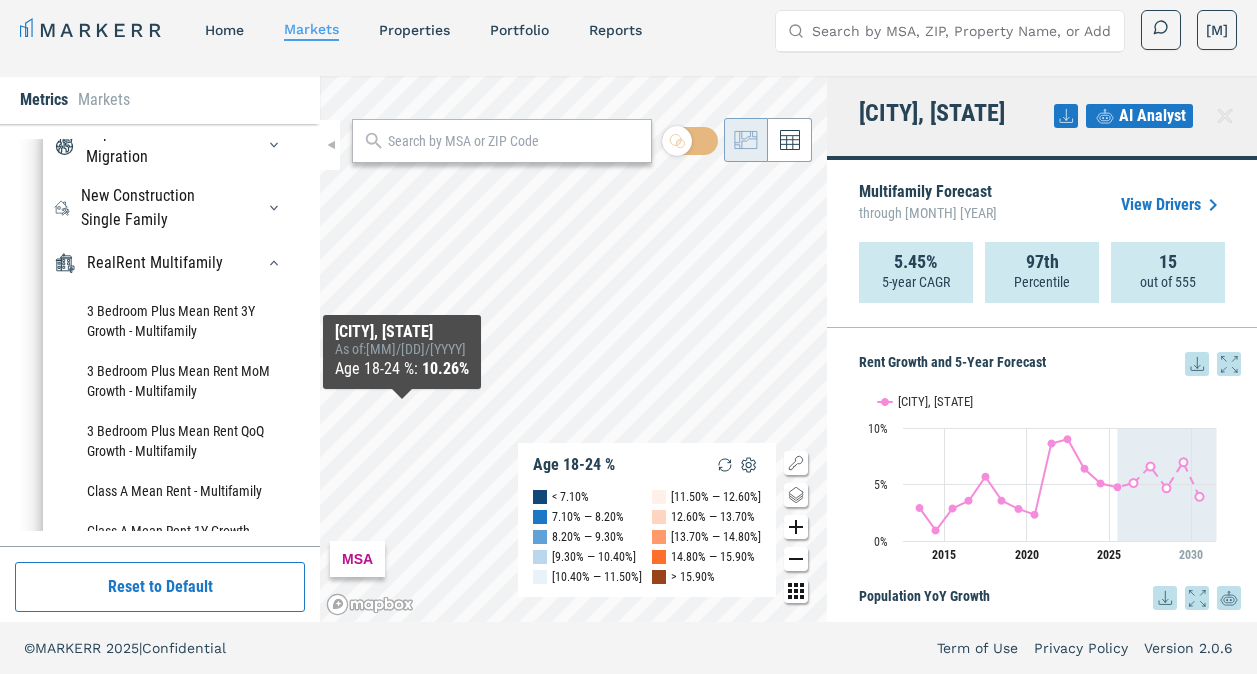scroll, scrollTop: 0, scrollLeft: 0, axis: both 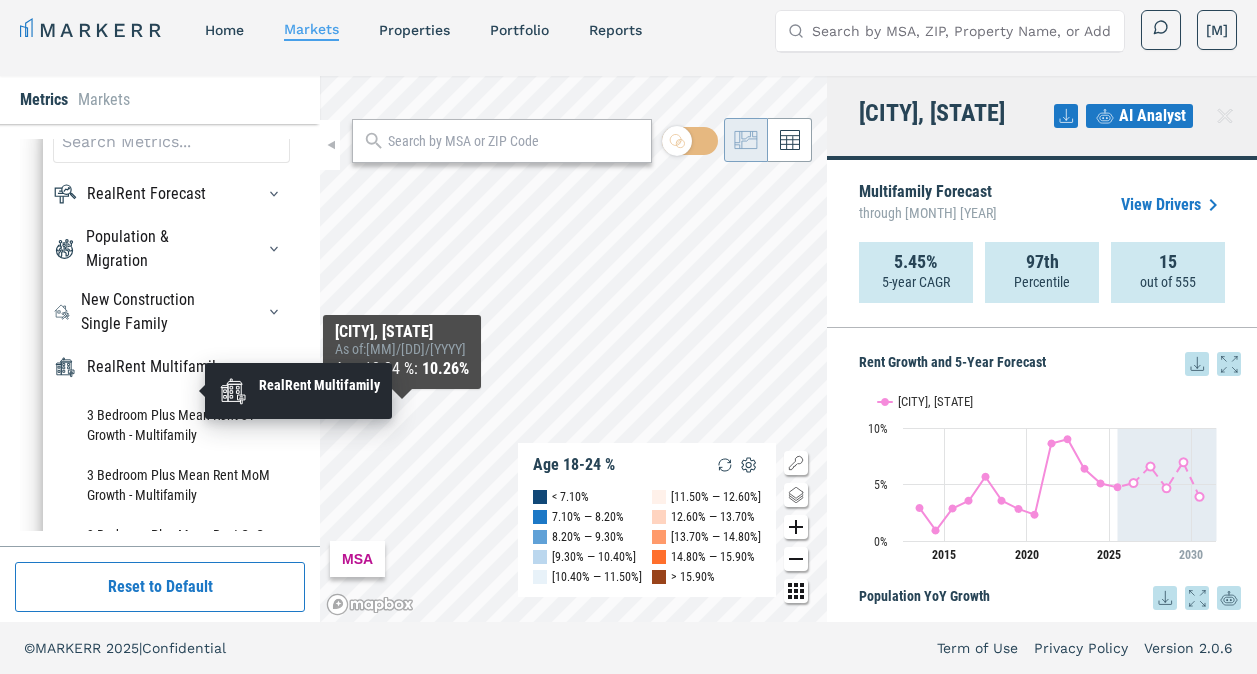 click on "RealRent Multifamily" at bounding box center (155, 367) 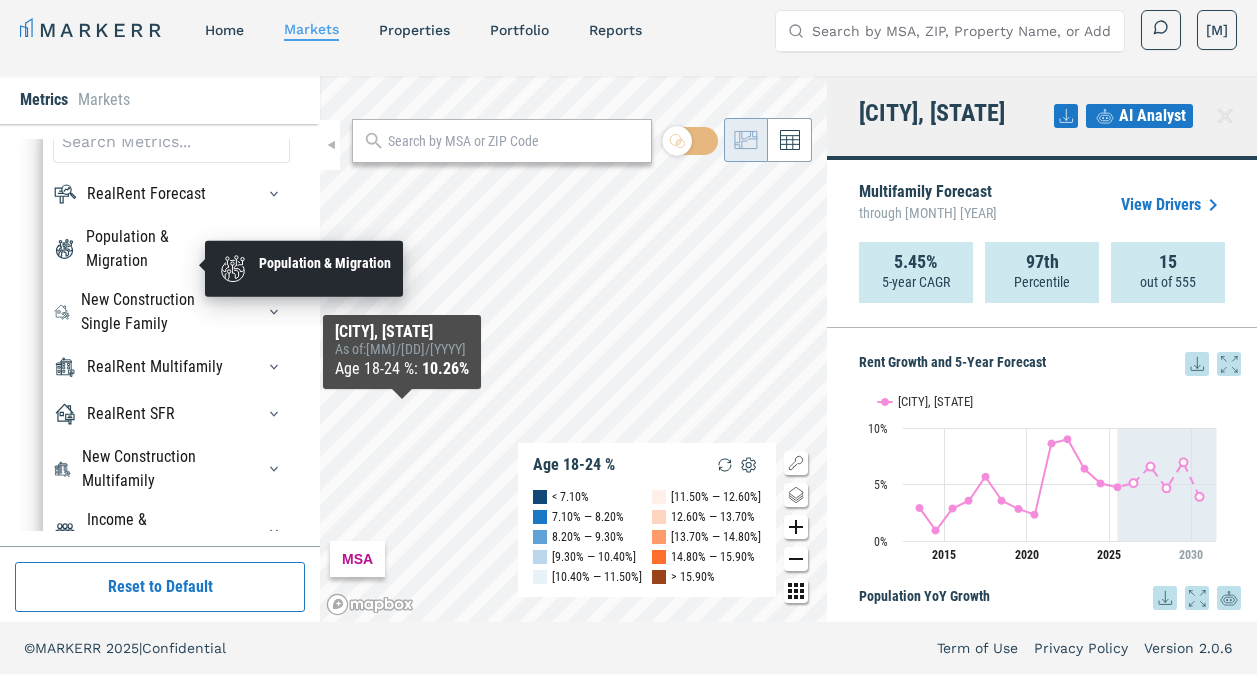 click on "Population & Migration" at bounding box center [158, 249] 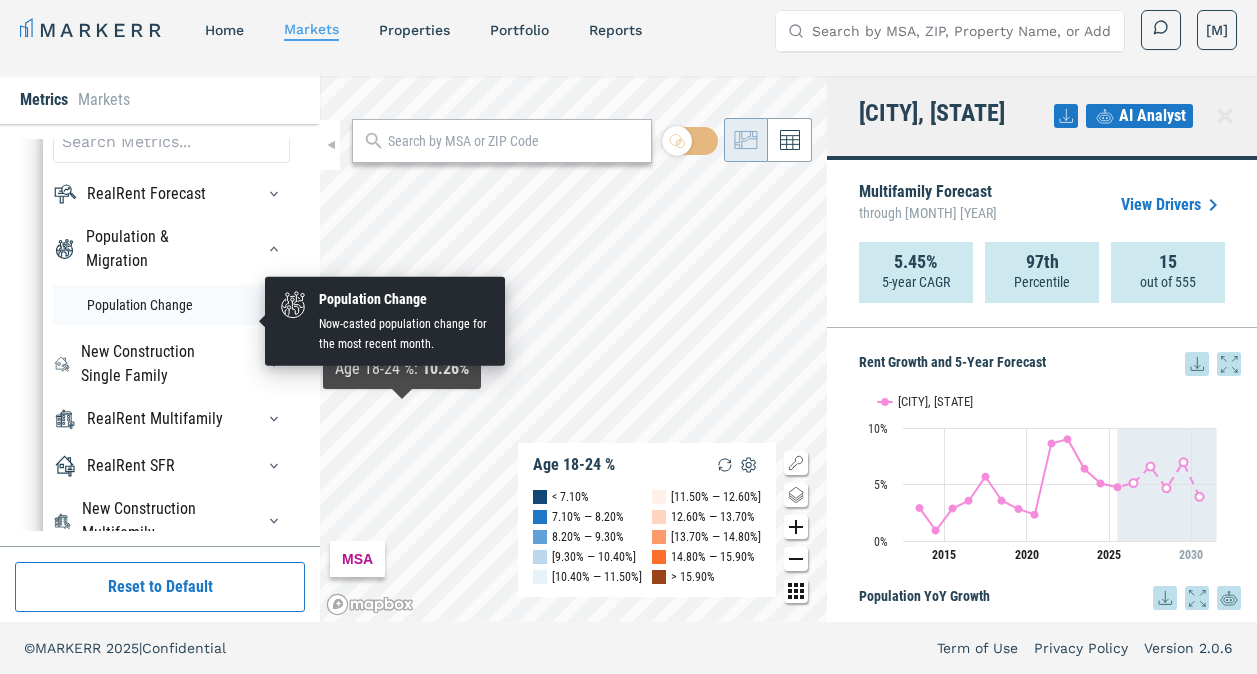 click on "Population Change" at bounding box center [171, 305] 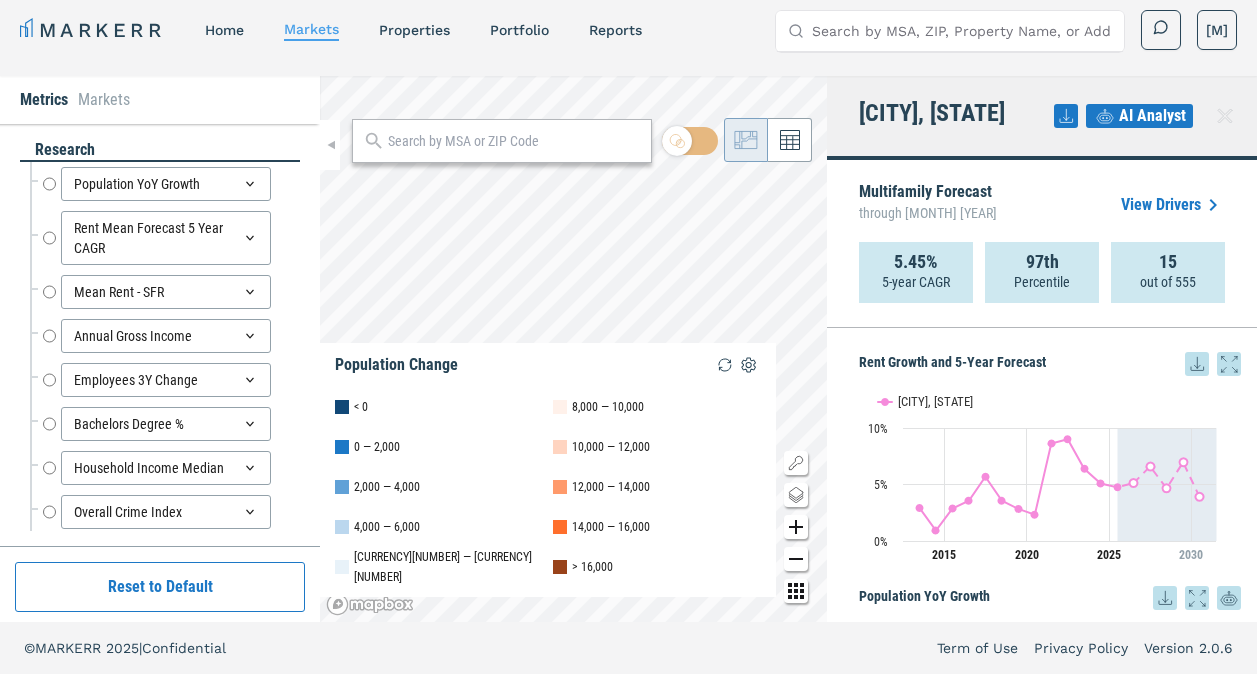 click on "View Drivers" at bounding box center (1173, 205) 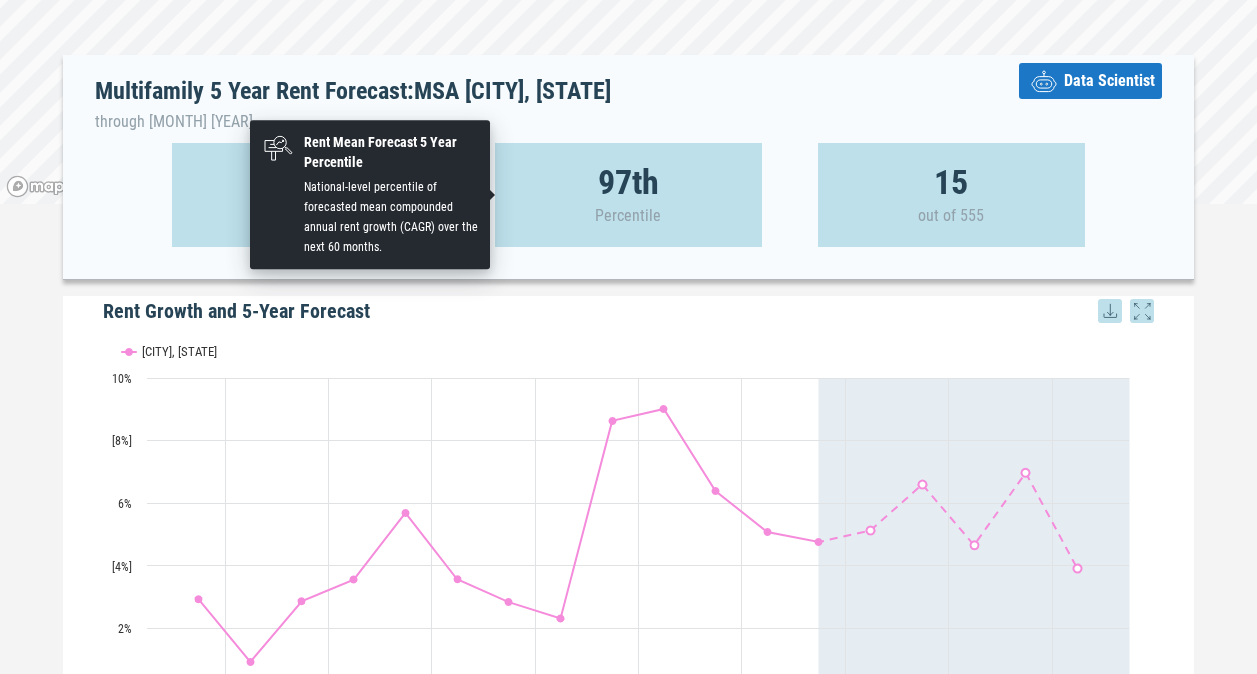 scroll, scrollTop: 312, scrollLeft: 0, axis: vertical 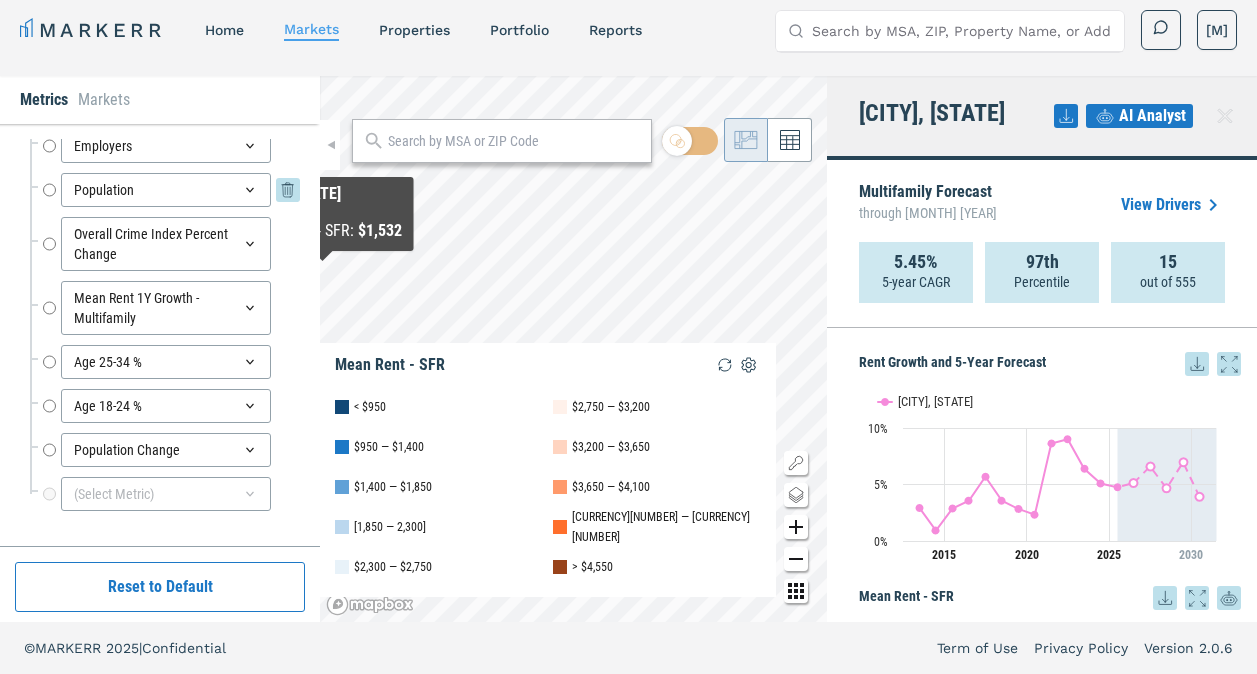 click on "Population" at bounding box center [49, 190] 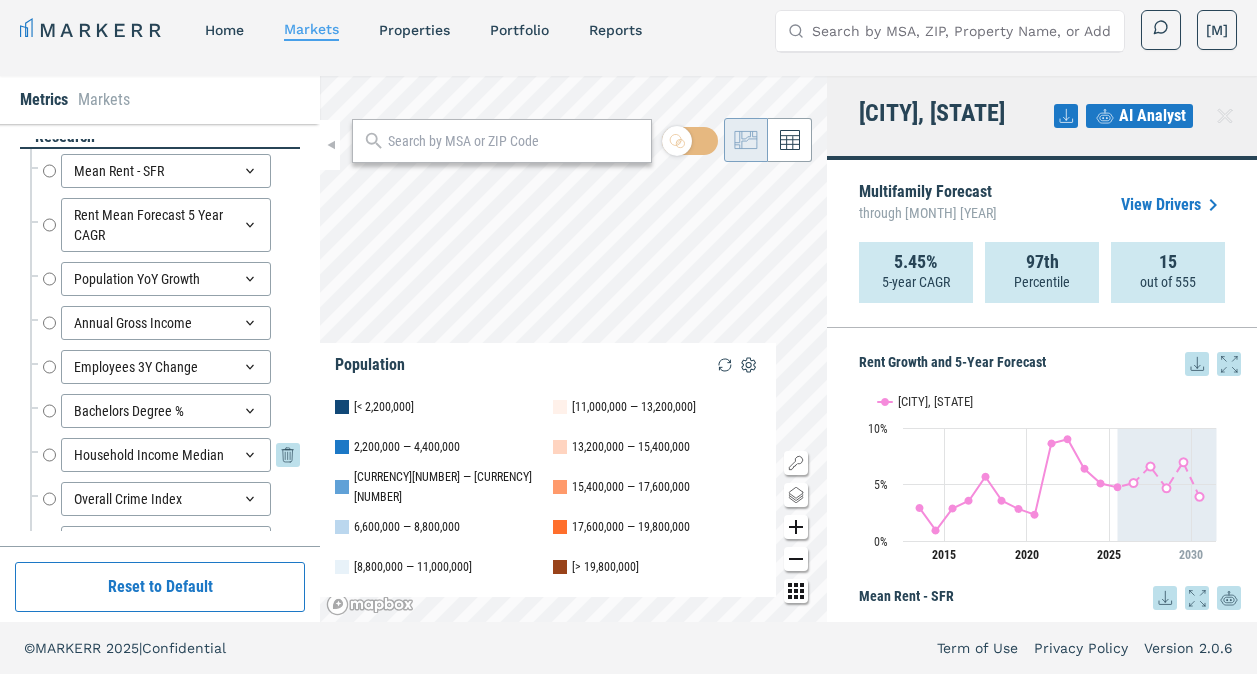 scroll, scrollTop: 0, scrollLeft: 0, axis: both 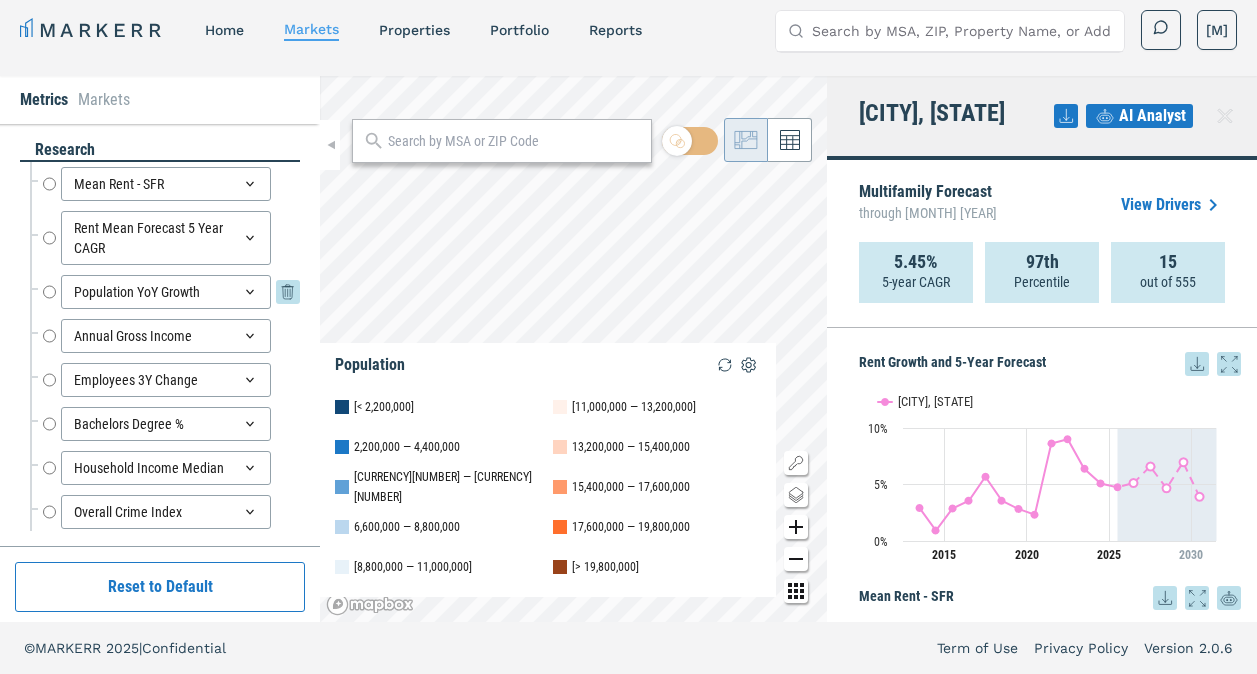 click on "Population YoY Growth" at bounding box center [49, 292] 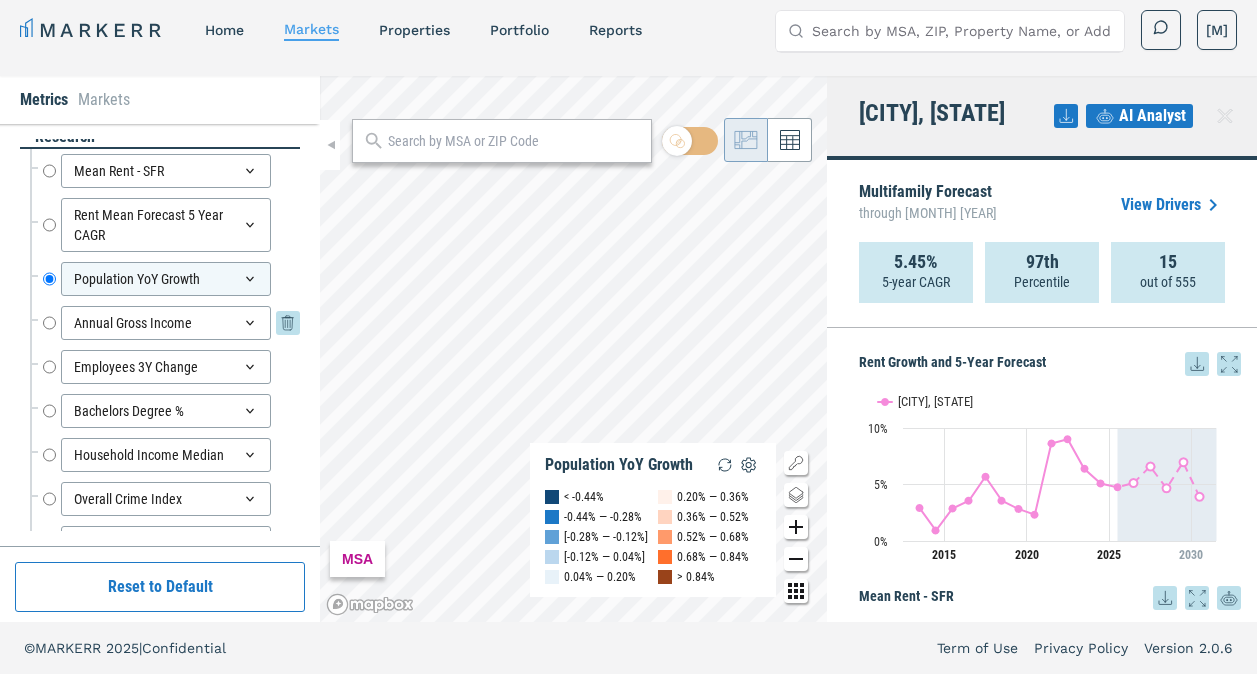 scroll, scrollTop: 0, scrollLeft: 0, axis: both 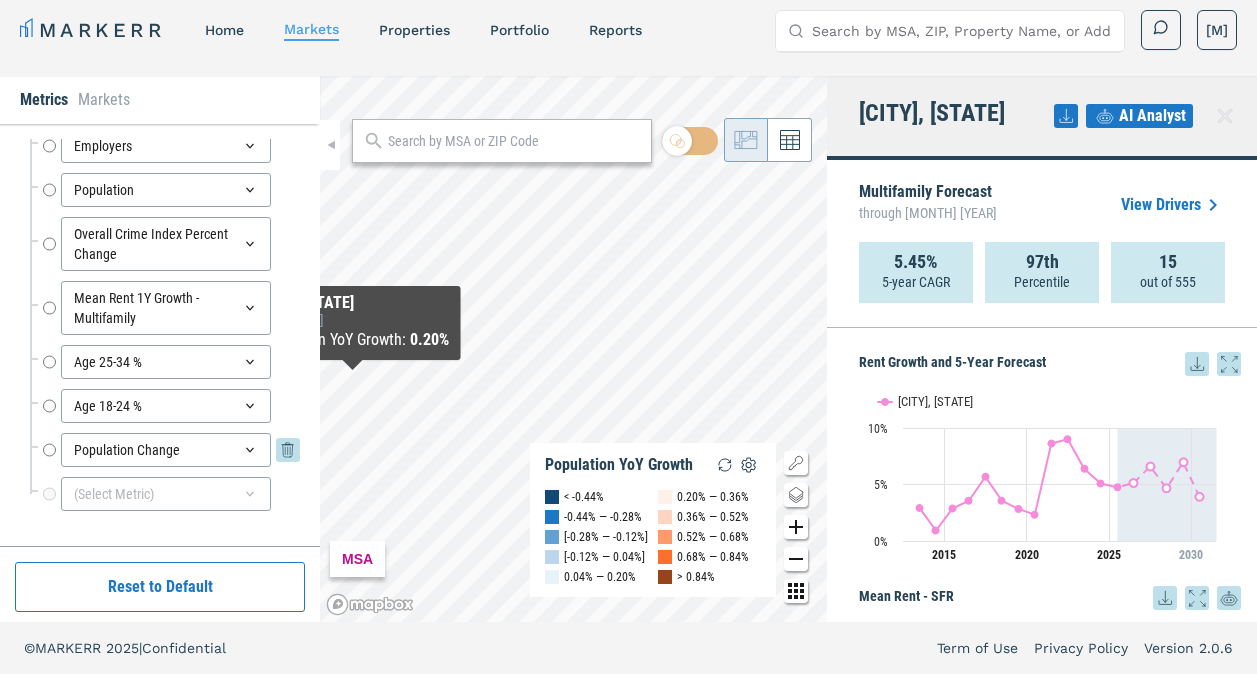 click on "Population Change" at bounding box center [49, 450] 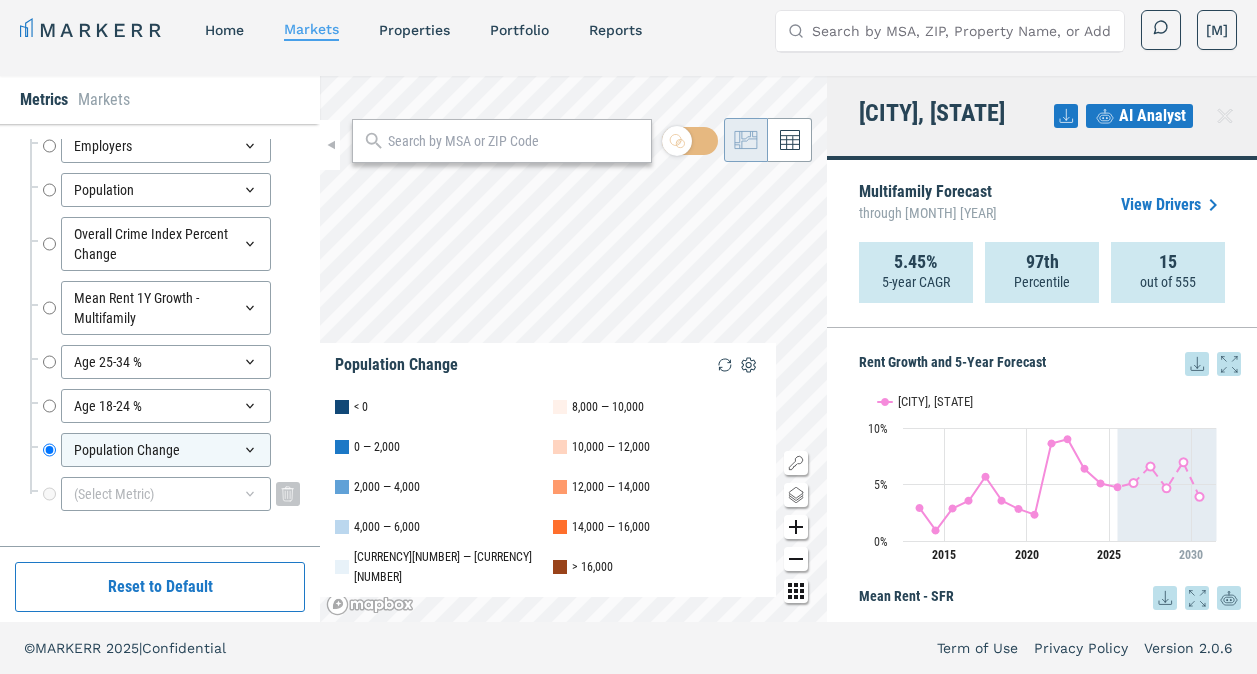 click on "(Select Metric)" at bounding box center [166, 494] 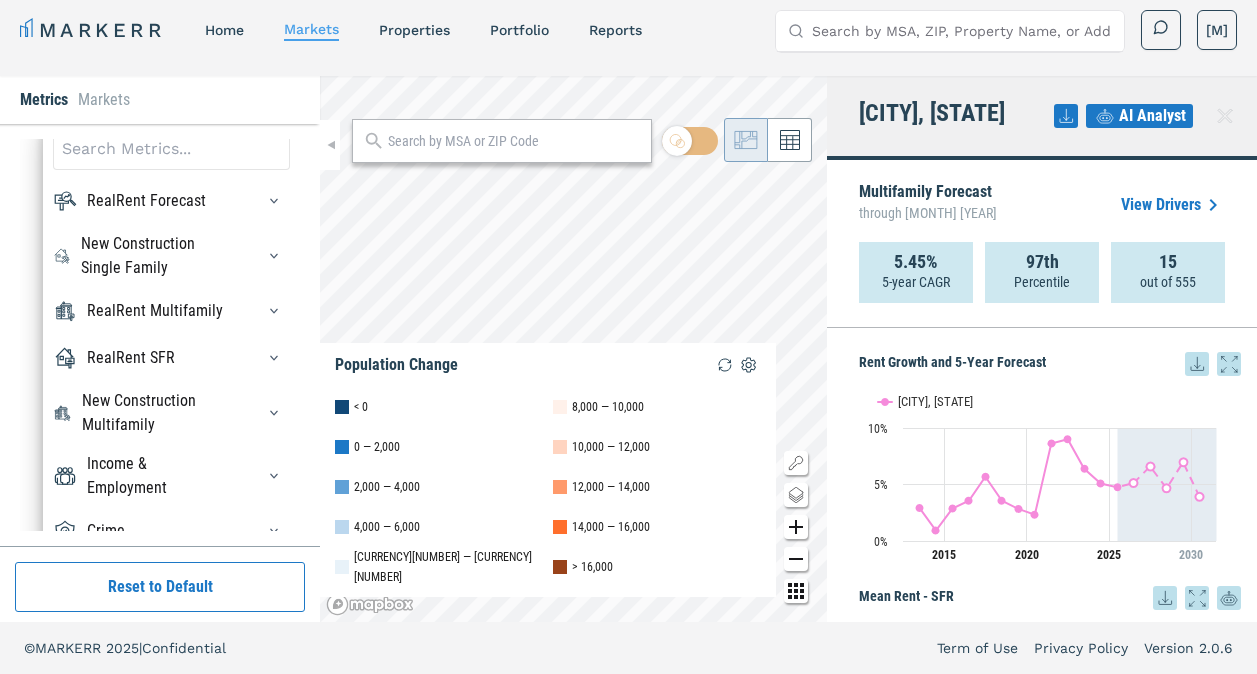 scroll, scrollTop: 982, scrollLeft: 0, axis: vertical 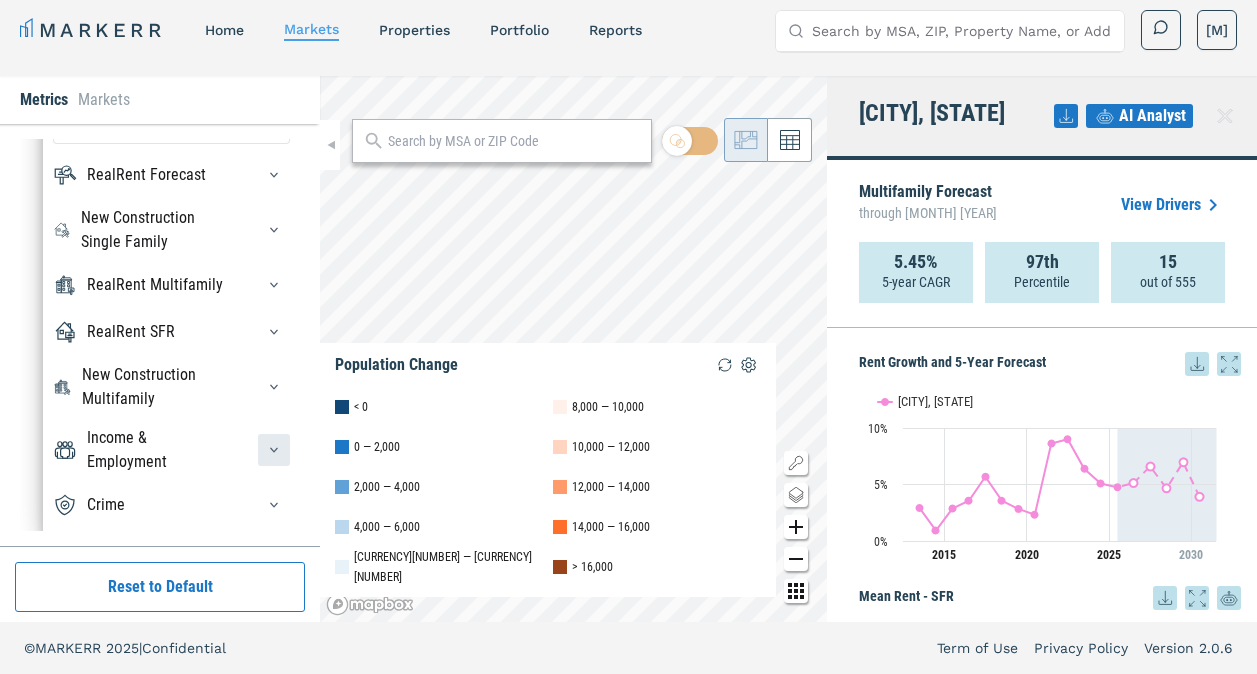 click 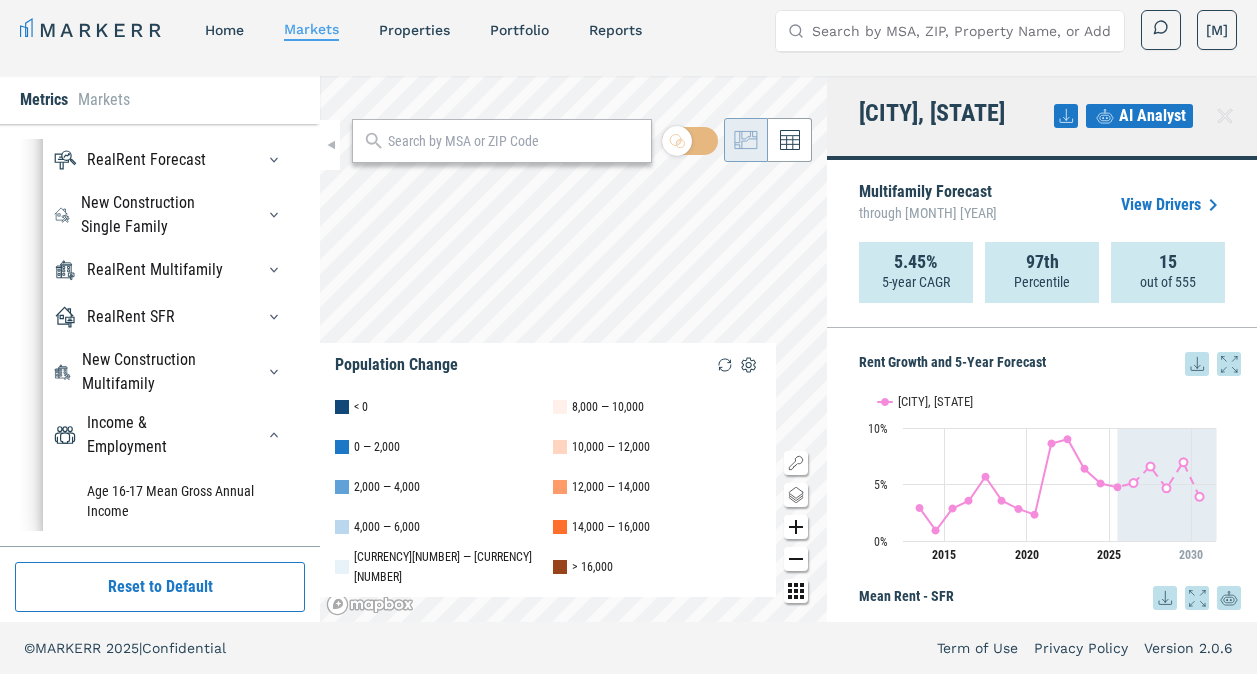 scroll, scrollTop: 0, scrollLeft: 0, axis: both 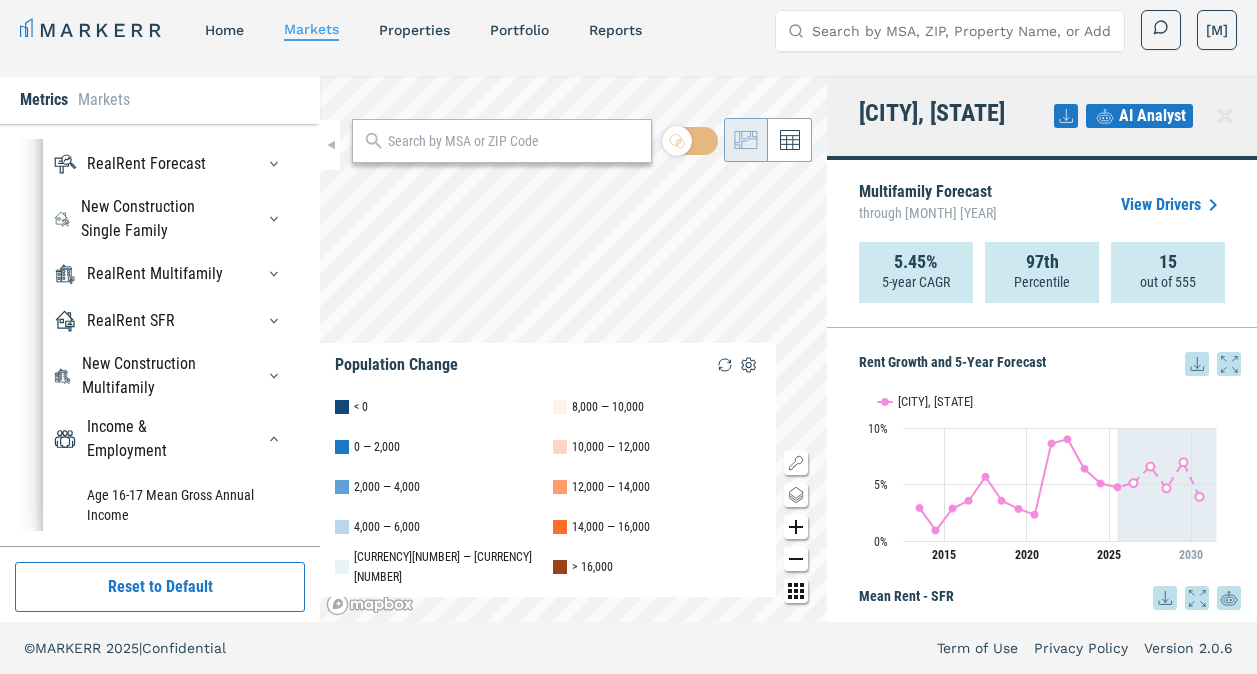 drag, startPoint x: 223, startPoint y: 161, endPoint x: 226, endPoint y: 180, distance: 19.235384 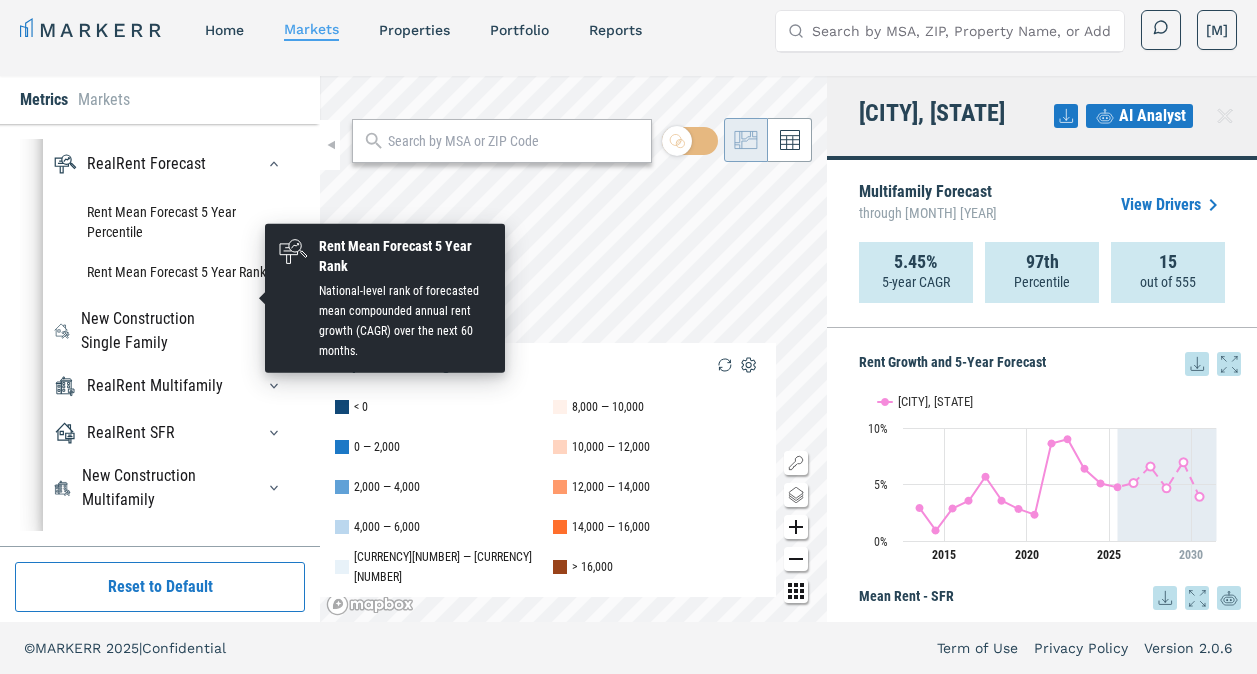 click at bounding box center (268, 331) 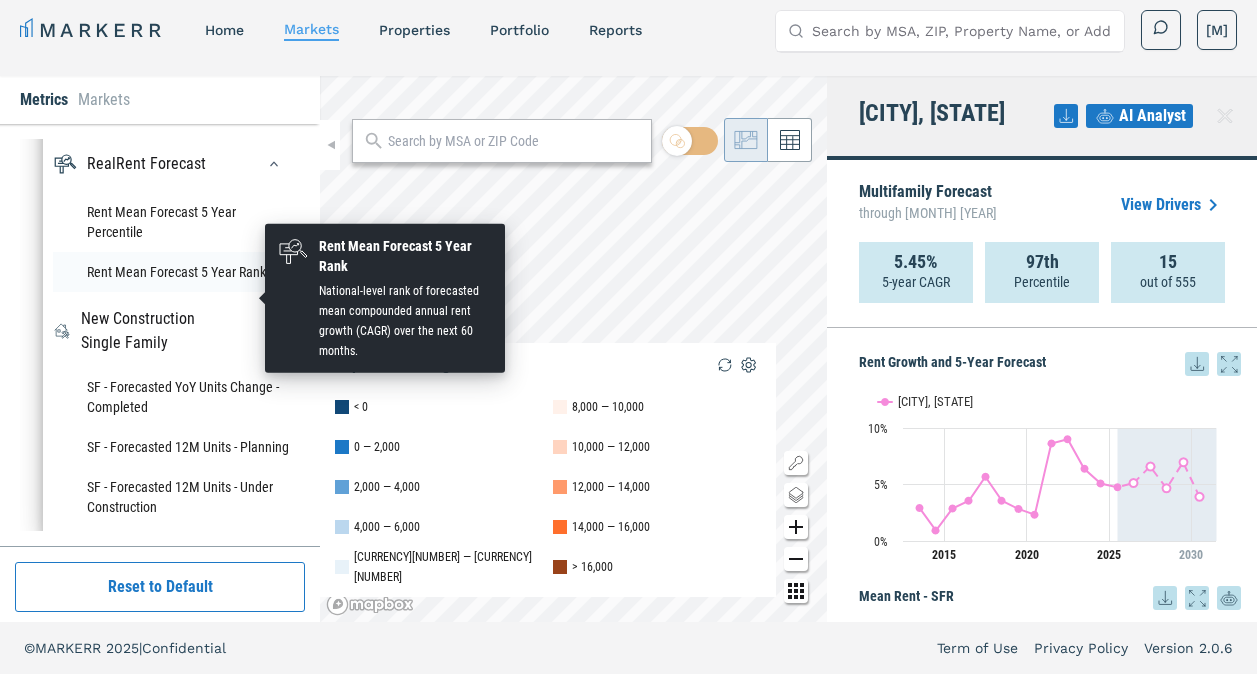 click on "Rent Mean Forecast 5 Year Rank" at bounding box center (171, 272) 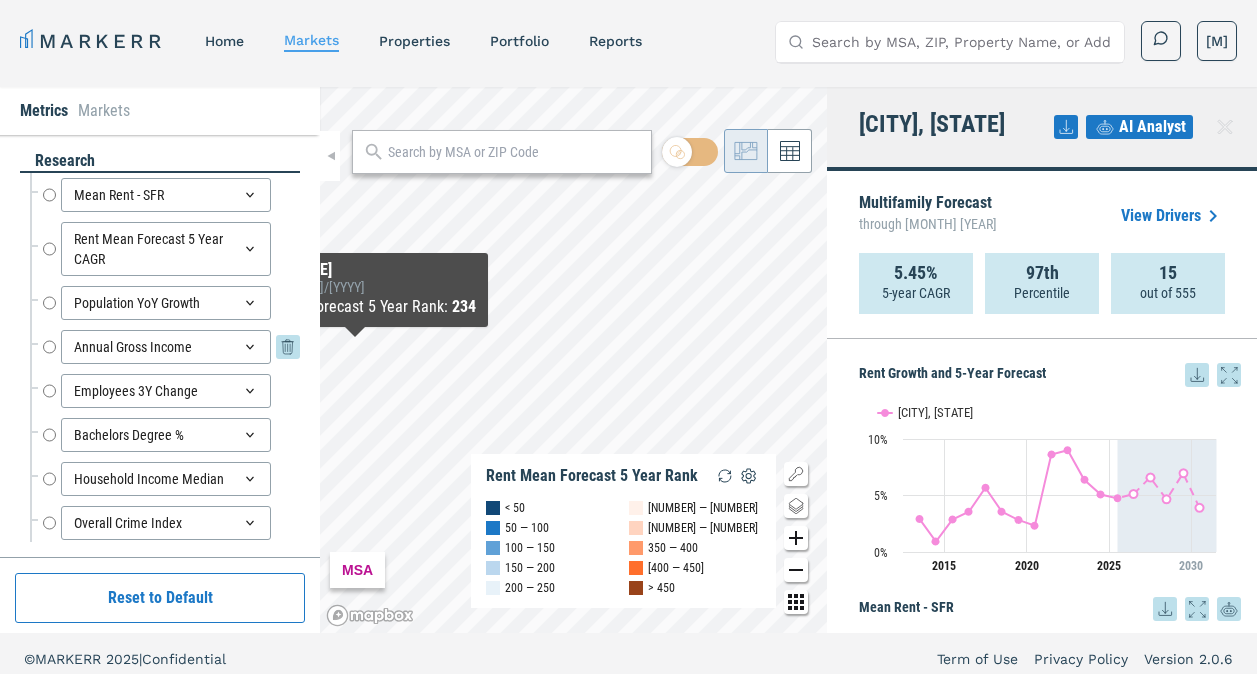 scroll, scrollTop: 0, scrollLeft: 0, axis: both 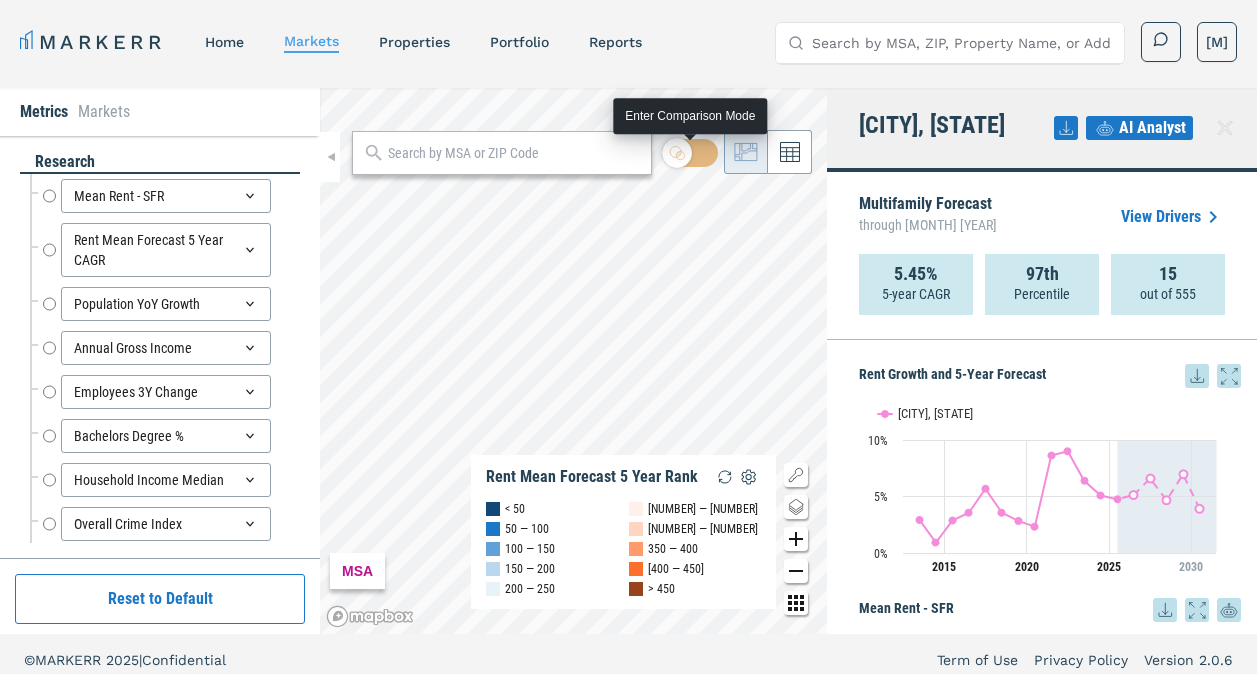 click on "MSA Rent Mean Forecast 5 Year Rank  < 50 50 — 100 100 — 150 150 — 200 200 — 250 250 — 300 300 — 350 350 — 400 400 — 450 > 450" at bounding box center (573, 361) 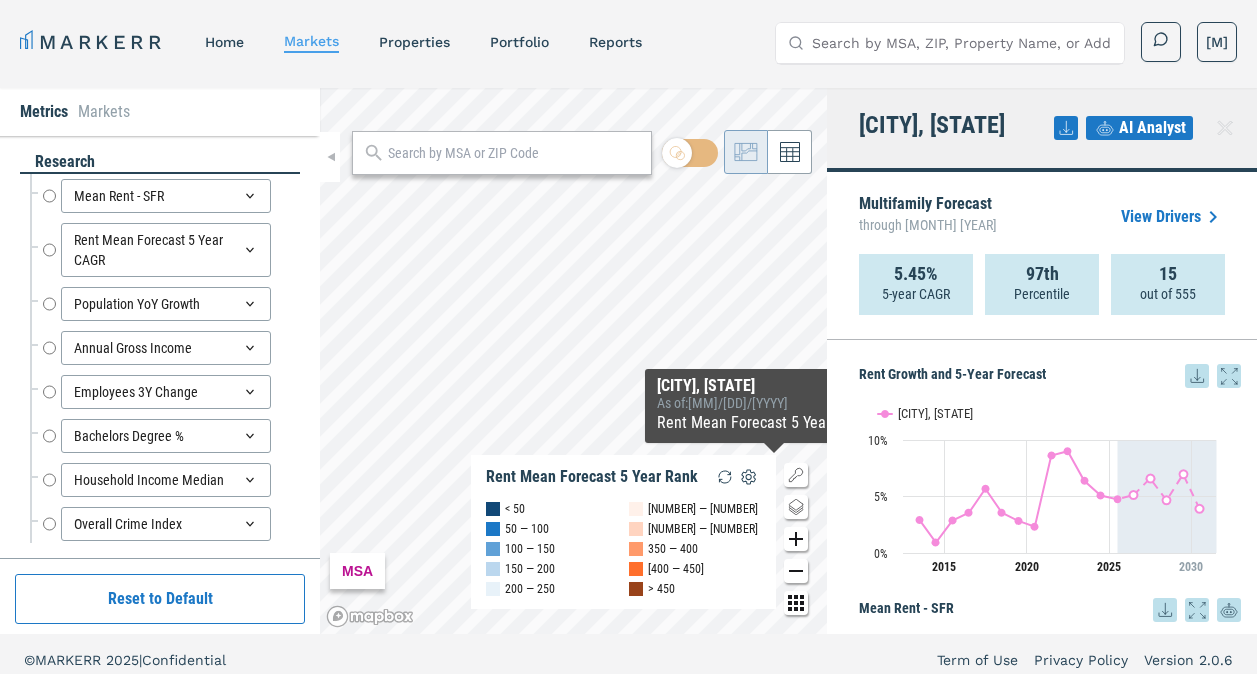 click on "MSA Rent Mean Forecast 5 Year Rank  < 50 50 — 100 100 — 150 150 — 200 200 — 250 250 — 300 300 — 350 350 — 400 400 — 450 > 450 [CITY], [STATE] As of :  [MM]/[DD]/[YYYY] Rent Mean Forecast 5 Year Rank :   [NUMBER]" at bounding box center (573, 361) 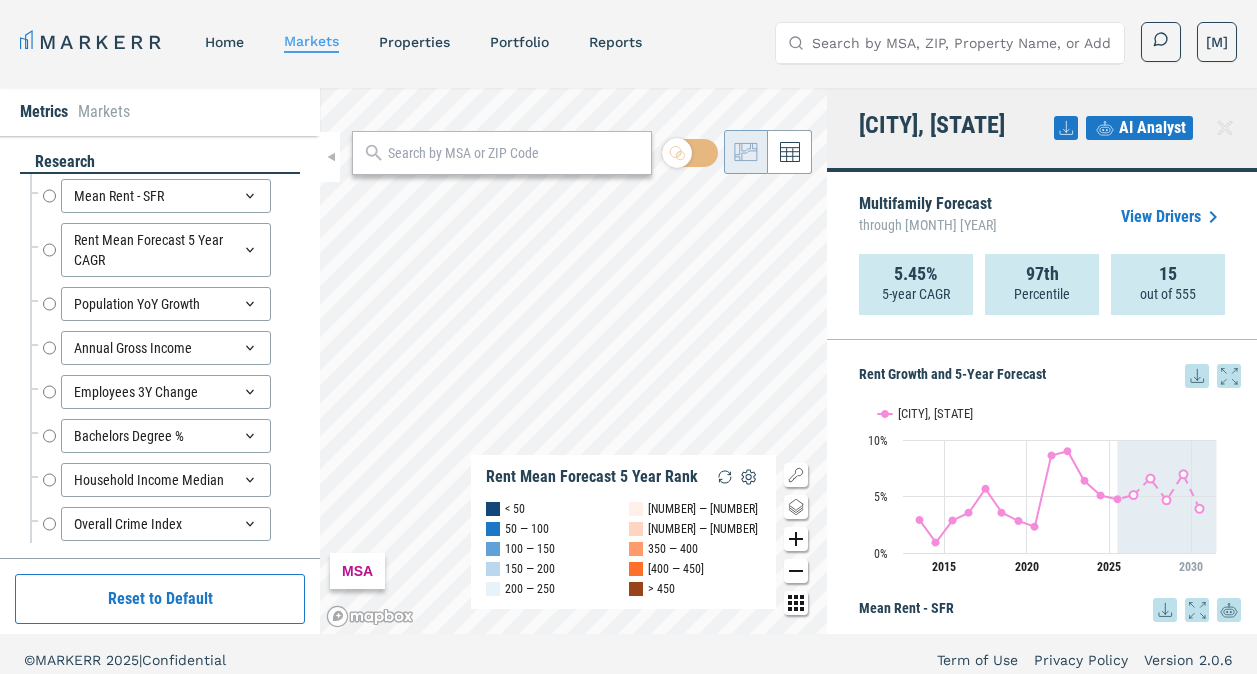 click on "15" at bounding box center [1168, 274] 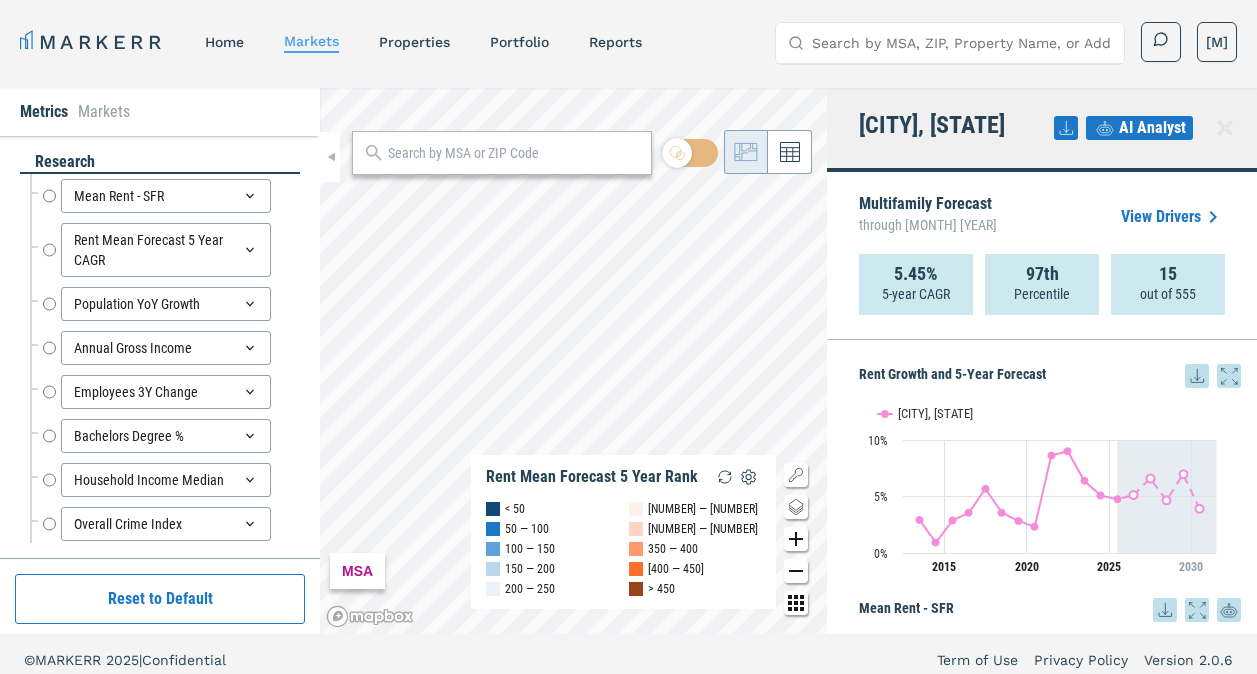 click on "Metrics Markets research Mean Rent - SFR Mean Rent - SFR Rent Mean Forecast 5 Year CAGR Rent Mean Forecast 5 Year CAGR Population YoY Growth Population YoY Growth Annual Gross Income Annual Gross Income Employees 3Y Change Employees 3Y Change Bachelors Degree % Bachelors Degree % Household Income Median Household Income Median Overall Crime Index Overall Crime Index SF - Total Units - T12 - Completed SF - Total Units - T12 - Completed SF - Forecasted 12M Units - Completed SF - Forecasted 12M Units - Completed Employees Employees Employers Employers Population Population Overall Crime Index Percent Change Overall Crime Index Percent Change Mean Rent 1Y Growth - Multifamily Mean Rent 1Y Growth - Multifamily Age 25-34 % Age 25-34 % Age 18-24 % Age 18-24 % Population Change Population Change Rent Mean Forecast 5 Year Rank Rent Mean Forecast 5 Year Rank (Select Metric) Reset to Default MSA Rent Mean Forecast 5 Year Rank [< 50] [50 — 100] [100 — 150] [150 — 200] [200 — 250] [250 — 300] [300 — 350] [350 — 400] [> 450]" at bounding box center (628, 361) 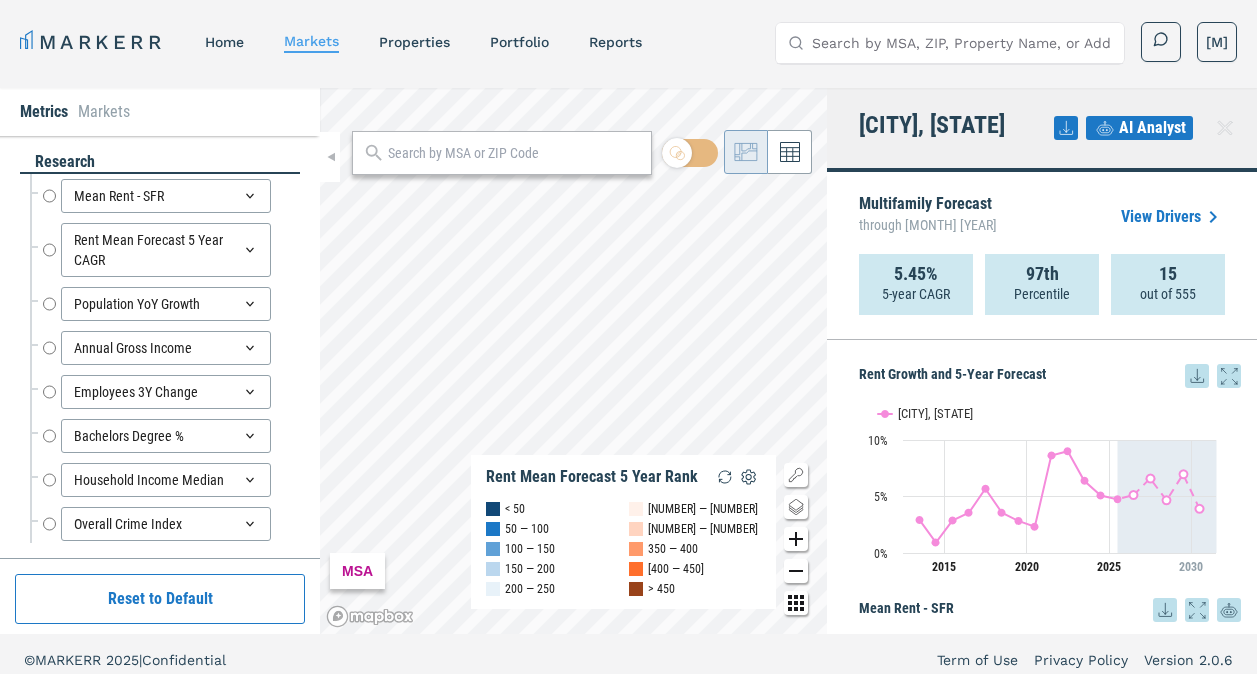 click on "Metrics Markets research Mean Rent - SFR Mean Rent - SFR Rent Mean Forecast 5 Year CAGR Rent Mean Forecast 5 Year CAGR Population YoY Growth Population YoY Growth Annual Gross Income Annual Gross Income Employees 3Y Change Employees 3Y Change Bachelors Degree % Bachelors Degree % Household Income Median Household Income Median Overall Crime Index Overall Crime Index SF - Total Units - T12 - Completed SF - Total Units - T12 - Completed SF - Forecasted 12M Units - Completed SF - Forecasted 12M Units - Completed Employees Employees Employers Employers Population Population Overall Crime Index Percent Change Overall Crime Index Percent Change Mean Rent 1Y Growth - Multifamily Mean Rent 1Y Growth - Multifamily Age 25-34 % Age 25-34 % Age 18-24 % Age 18-24 % Population Change Population Change Rent Mean Forecast 5 Year Rank Rent Mean Forecast 5 Year Rank (Select Metric) Reset to Default MSA Rent Mean Forecast 5 Year Rank [< 50] [50 — 100] [100 — 150] [150 — 200] [200 — 250] [250 — 300] [300 — 350] [350 — 400] [> 450]" at bounding box center (628, 361) 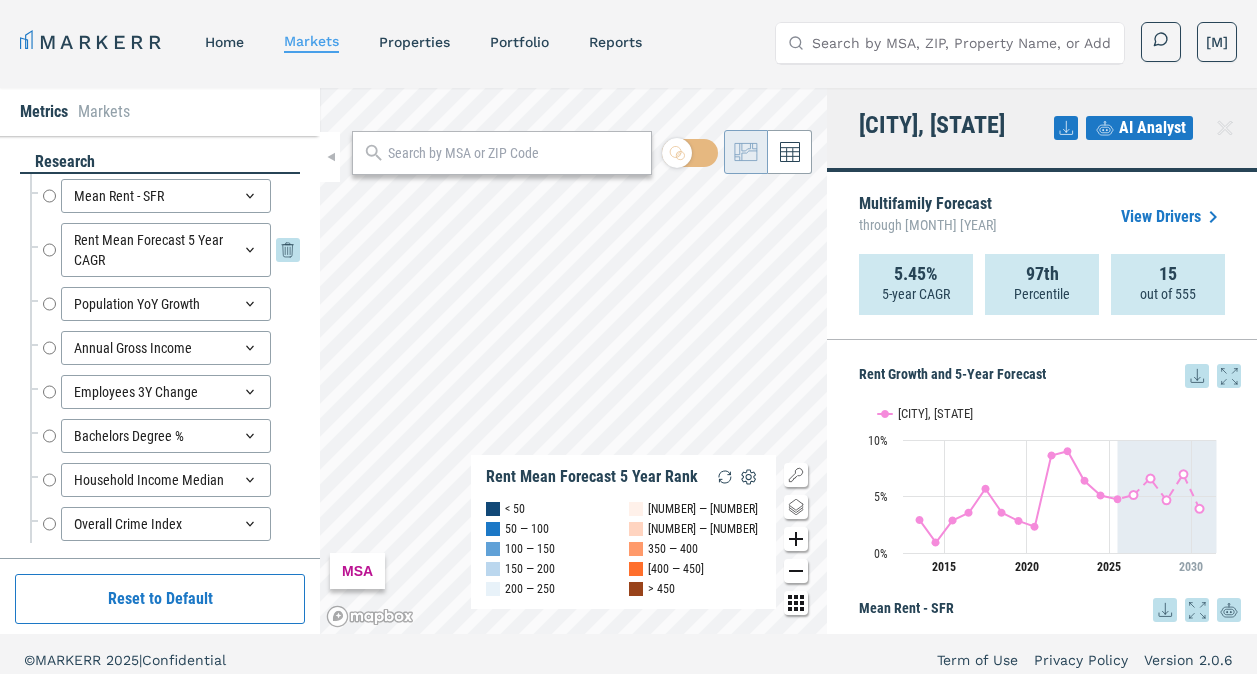 click on "Rent Mean Forecast 5 Year CAGR" at bounding box center [166, 250] 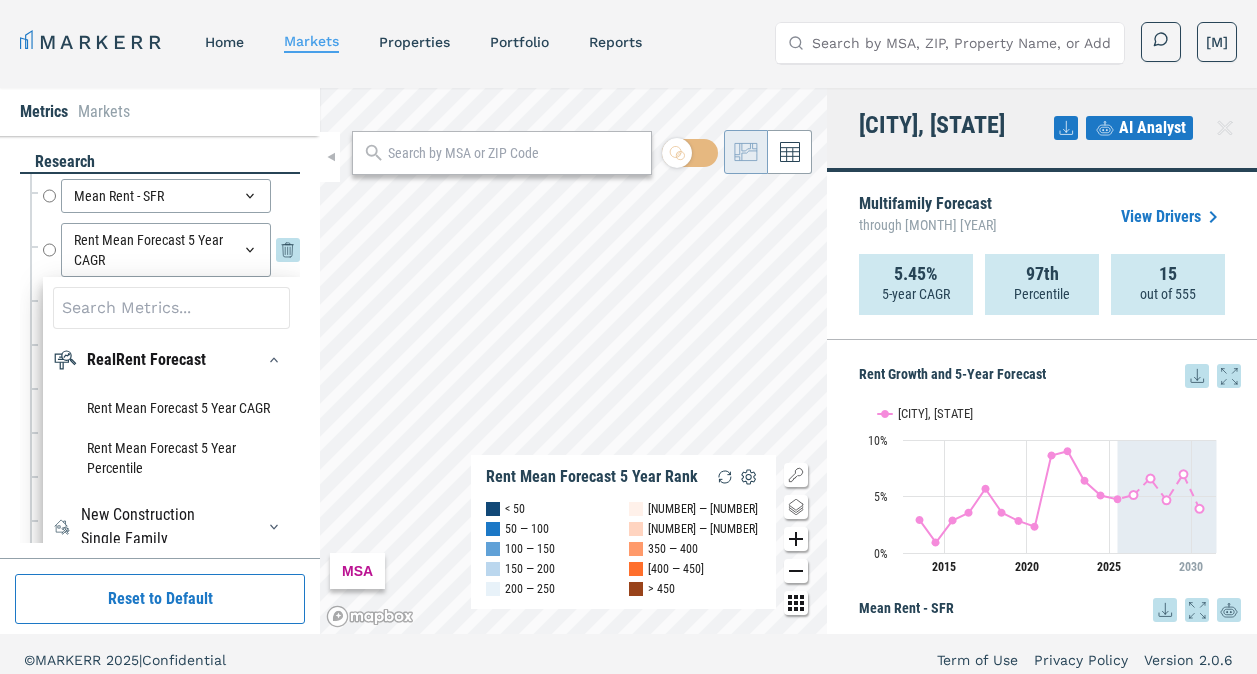 click on "Rent Mean Forecast 5 Year CAGR Rent Mean Forecast 5 Year CAGR Rent Mean Forecast 5 Year CAGR Rent Mean Forecast 5 Year CAGR" at bounding box center [171, 250] 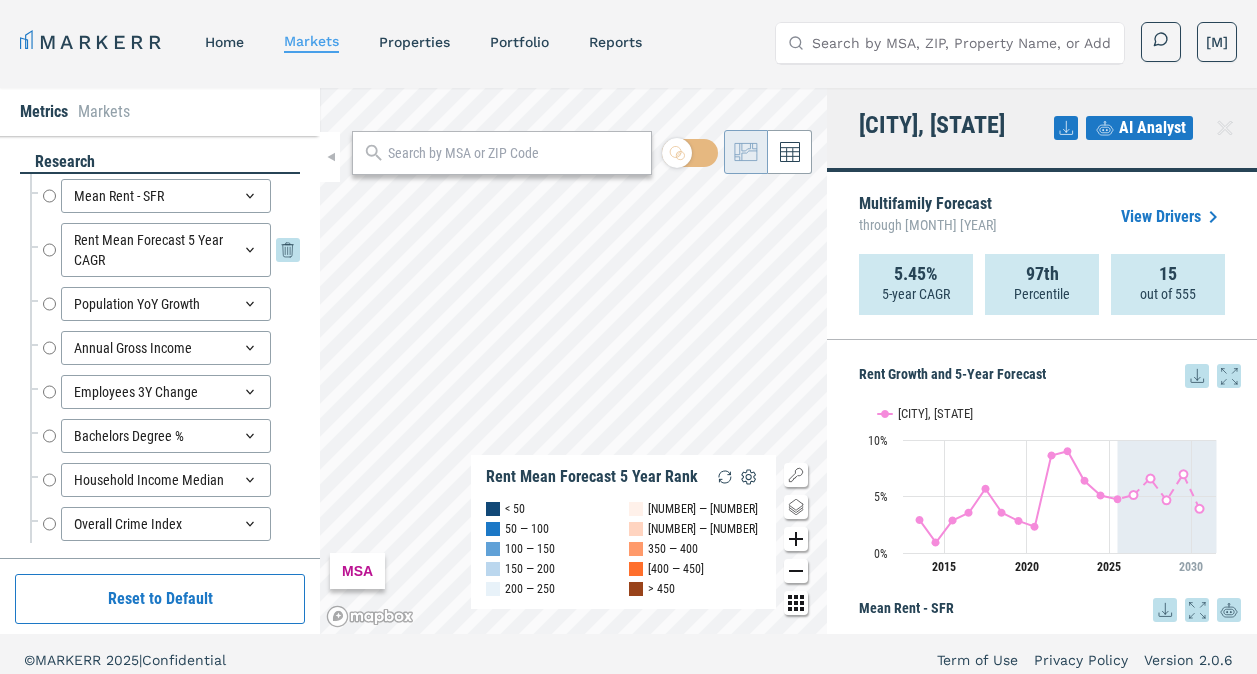 click on "Rent Mean Forecast 5 Year CAGR" at bounding box center [49, 250] 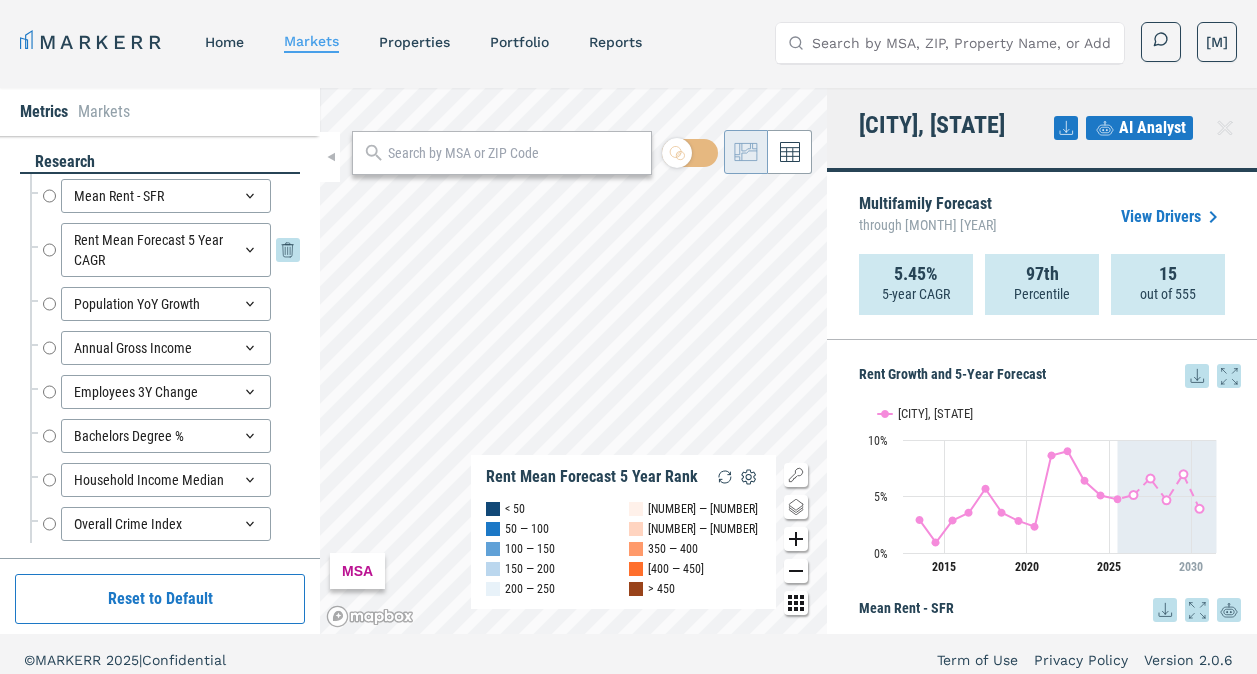 radio on "true" 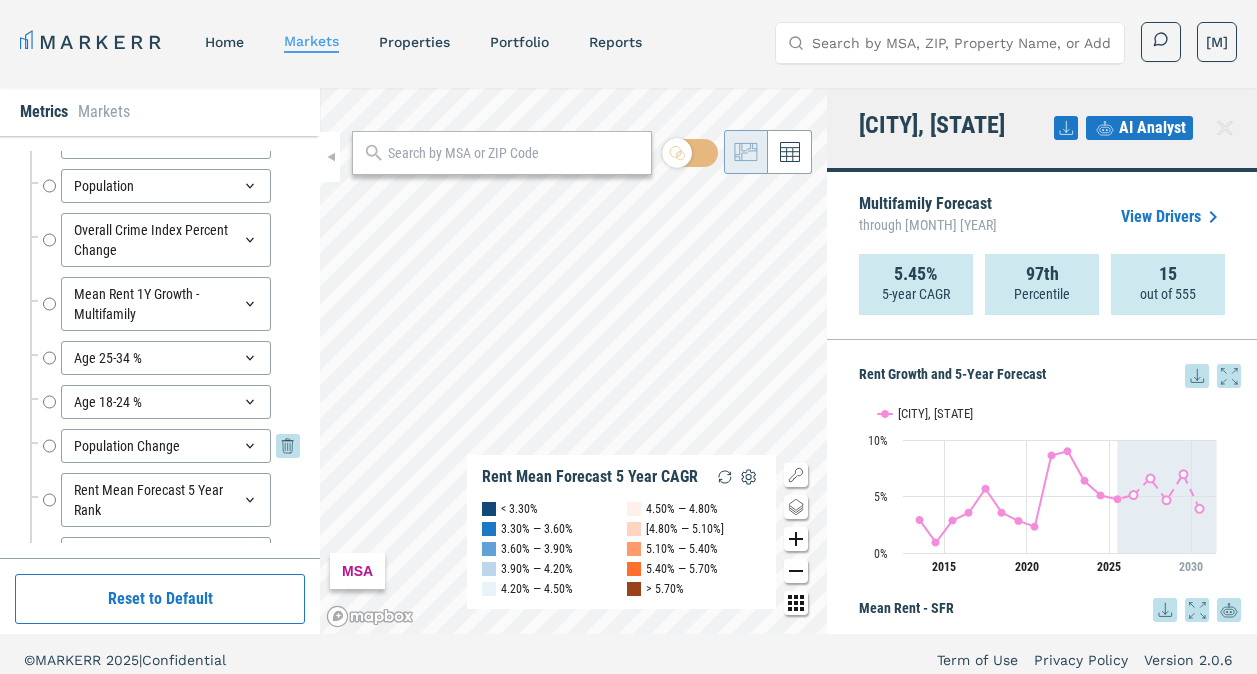 scroll, scrollTop: 646, scrollLeft: 0, axis: vertical 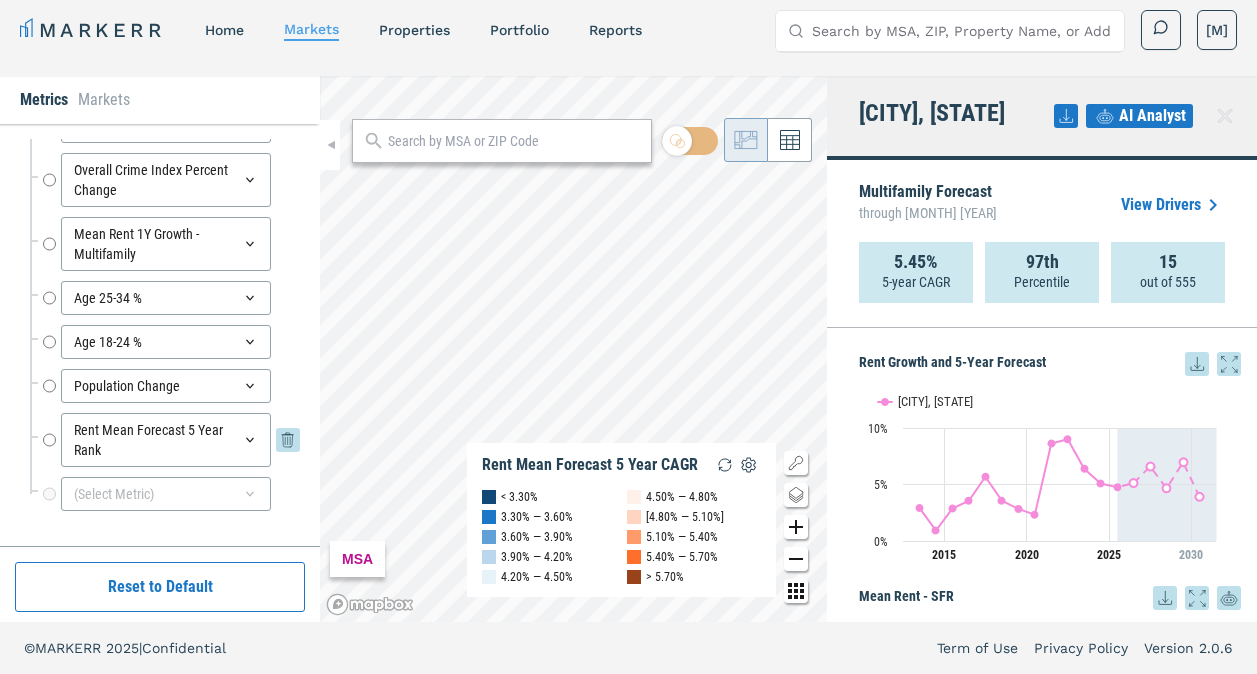 click on "Rent Mean Forecast 5 Year Rank" at bounding box center (166, 440) 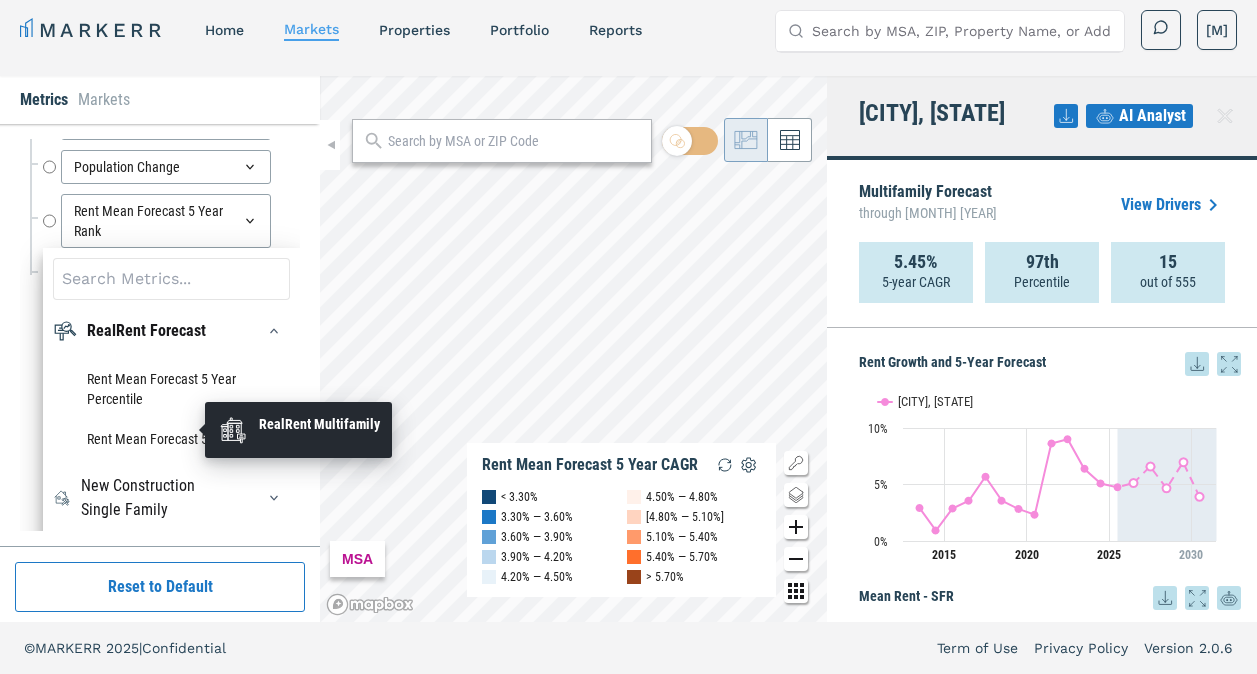 scroll, scrollTop: 1032, scrollLeft: 0, axis: vertical 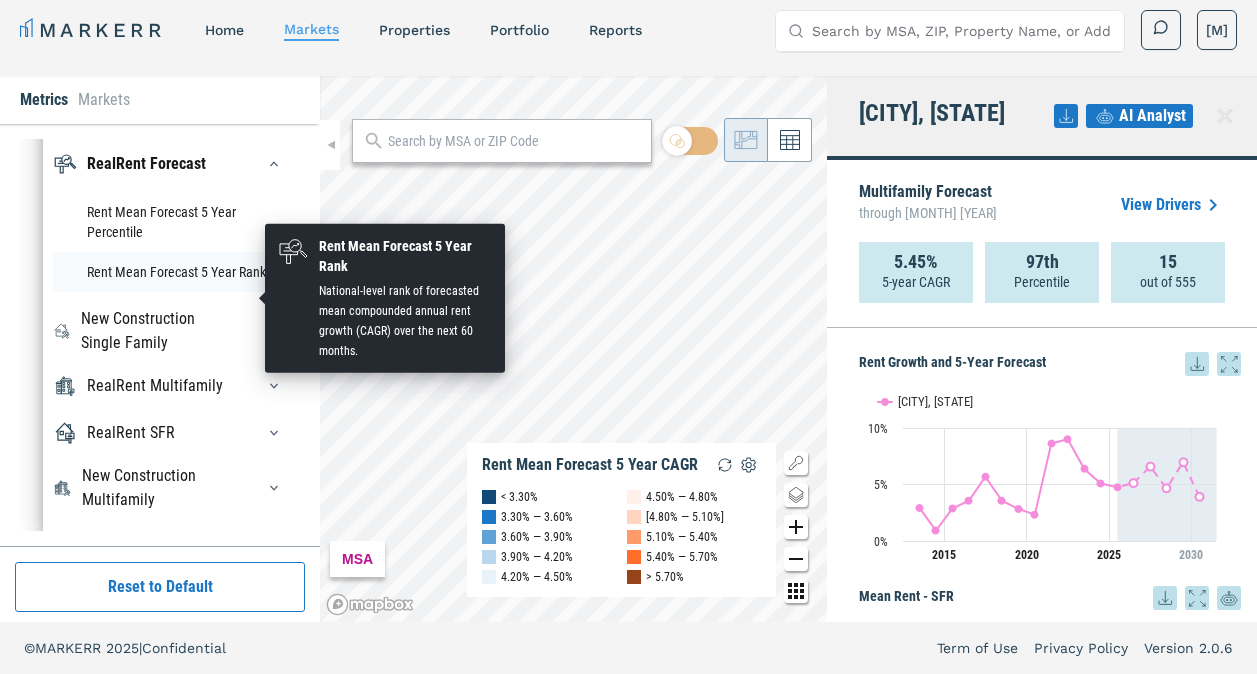 click on "Rent Mean Forecast 5 Year Rank" at bounding box center [171, 272] 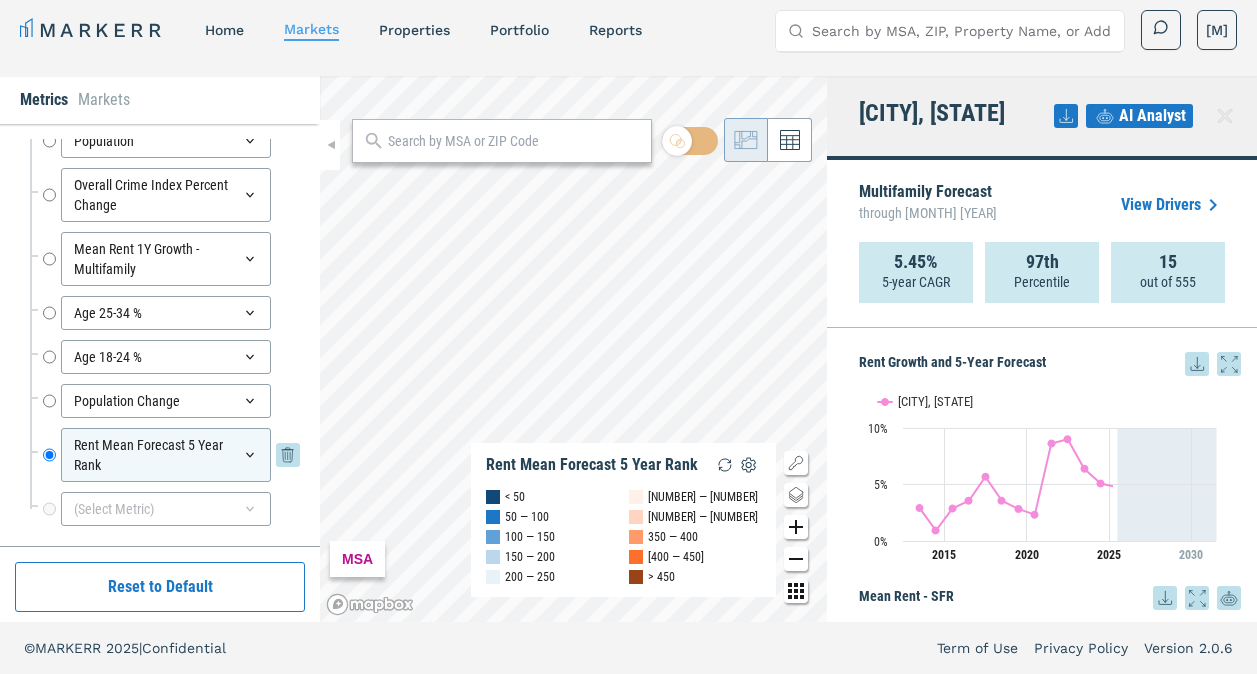 scroll, scrollTop: 646, scrollLeft: 0, axis: vertical 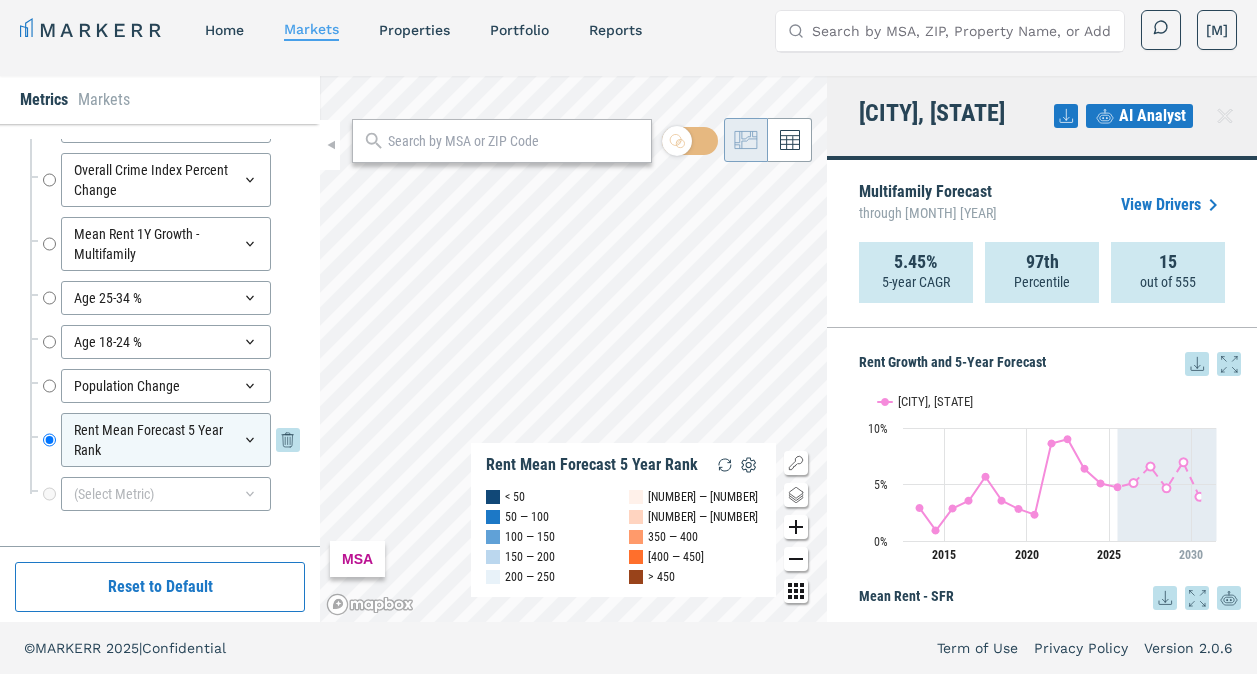 click on "Rent Mean Forecast 5 Year Rank" at bounding box center [166, 440] 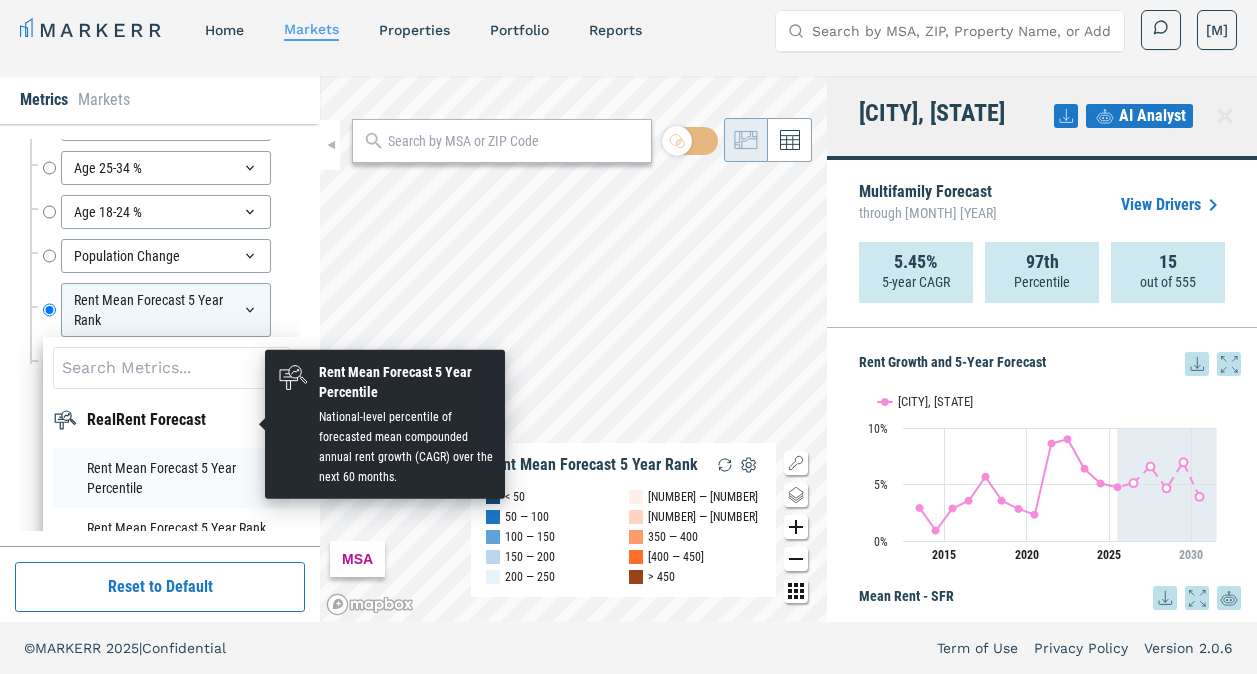 scroll, scrollTop: 846, scrollLeft: 0, axis: vertical 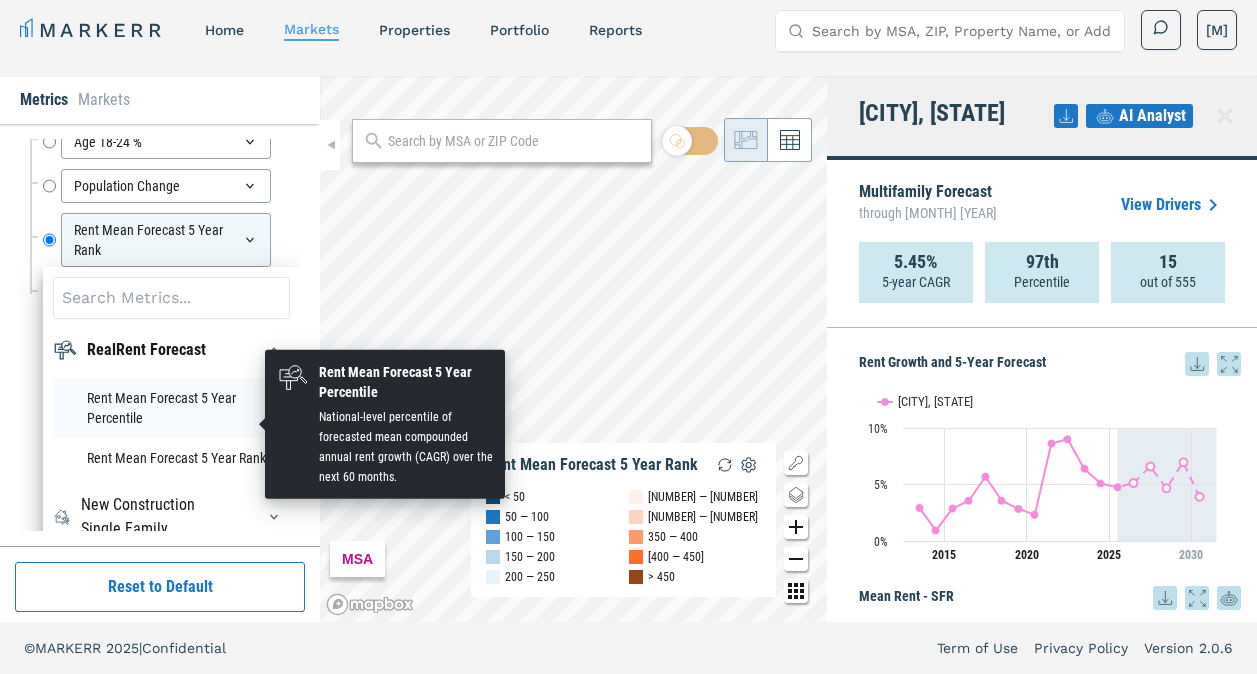 click on "Rent Mean Forecast 5 Year Percentile" at bounding box center [171, 408] 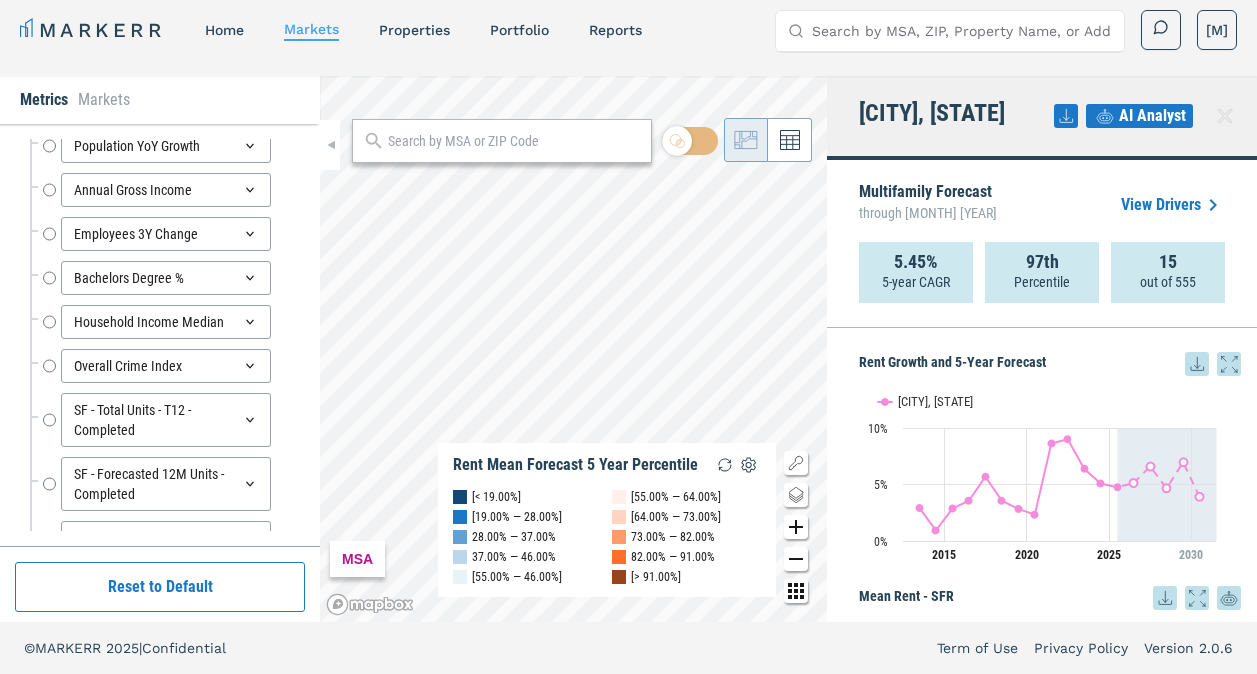 scroll, scrollTop: 0, scrollLeft: 0, axis: both 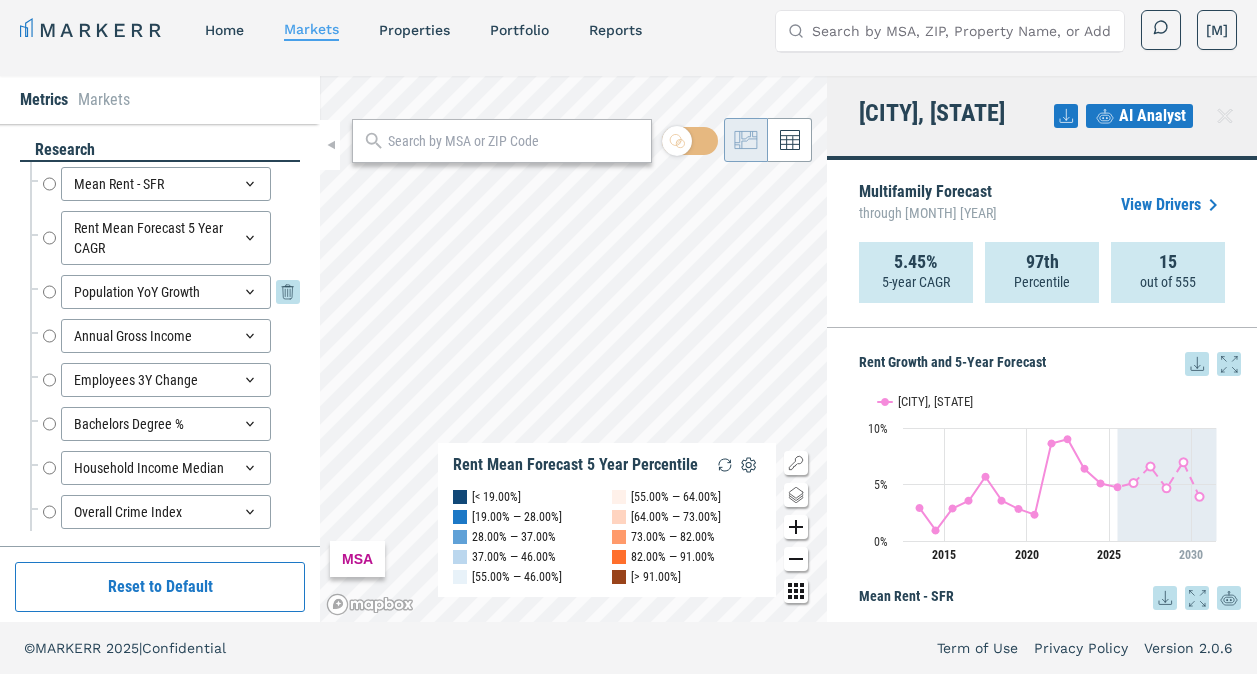 click on "Population YoY Growth" at bounding box center [166, 292] 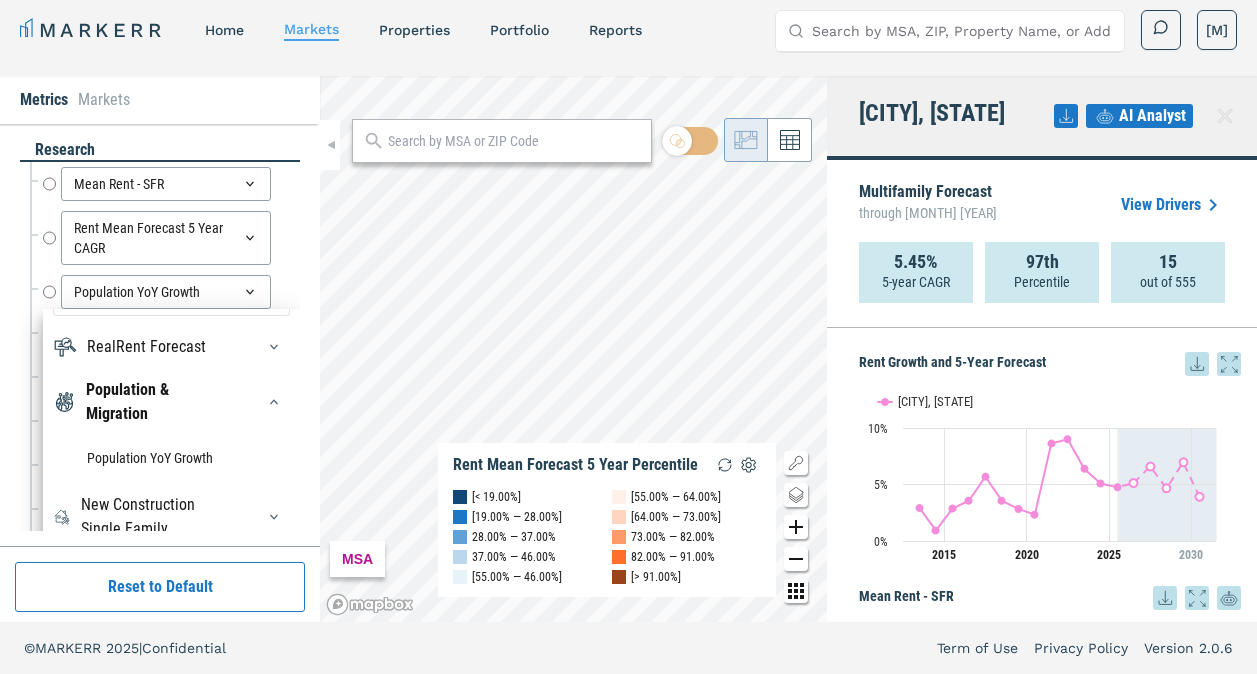 scroll, scrollTop: 36, scrollLeft: 0, axis: vertical 